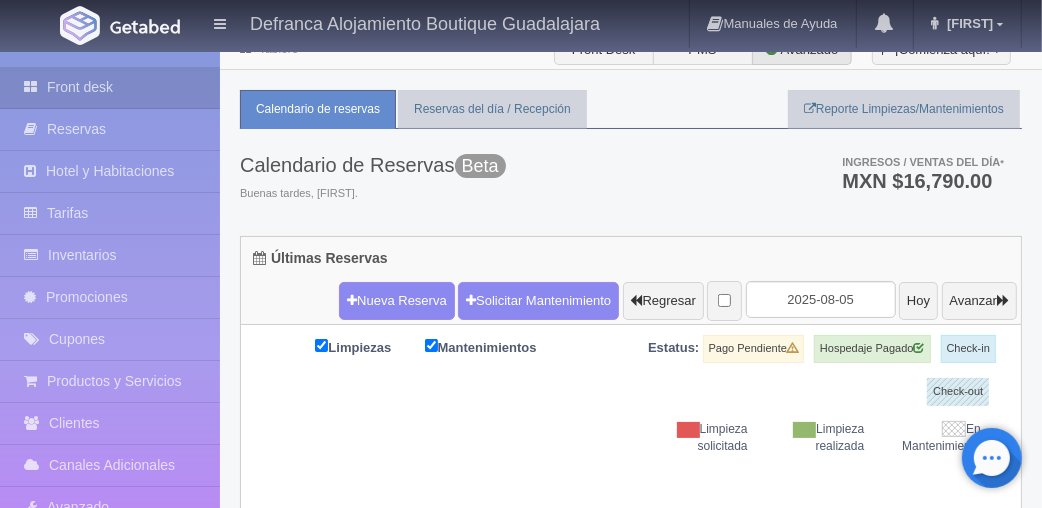 scroll, scrollTop: 11, scrollLeft: 0, axis: vertical 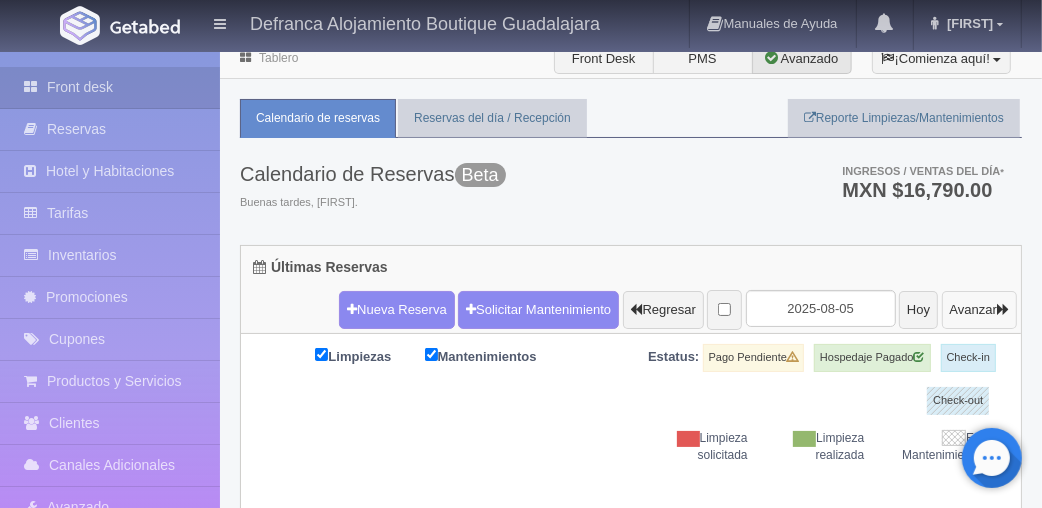 click on "Avanzar" at bounding box center (979, 310) 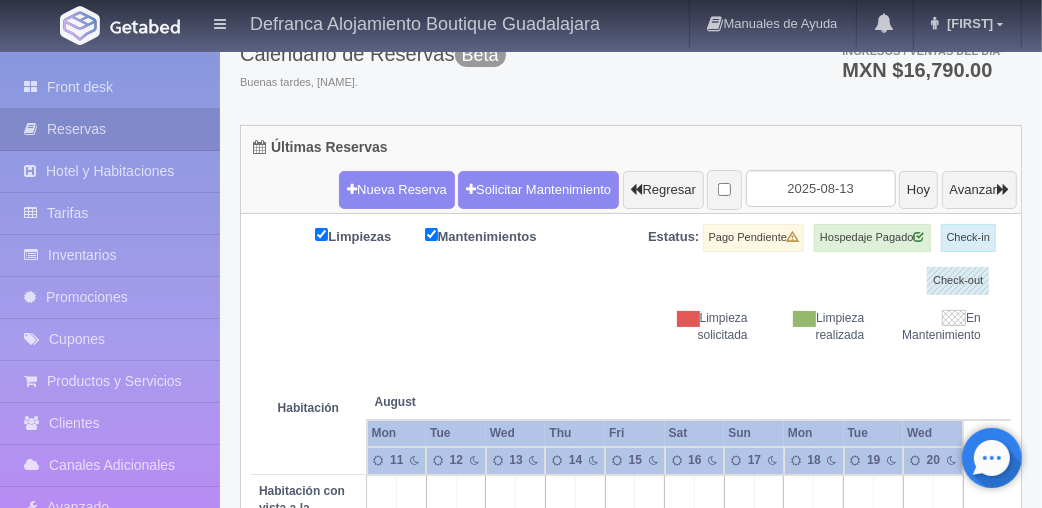 scroll, scrollTop: 0, scrollLeft: 0, axis: both 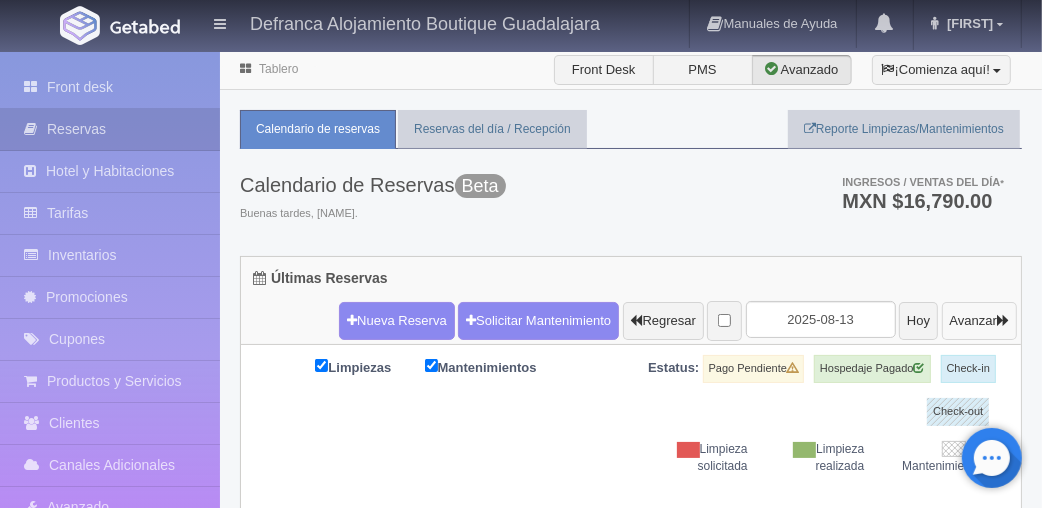 click on "Avanzar" at bounding box center [979, 321] 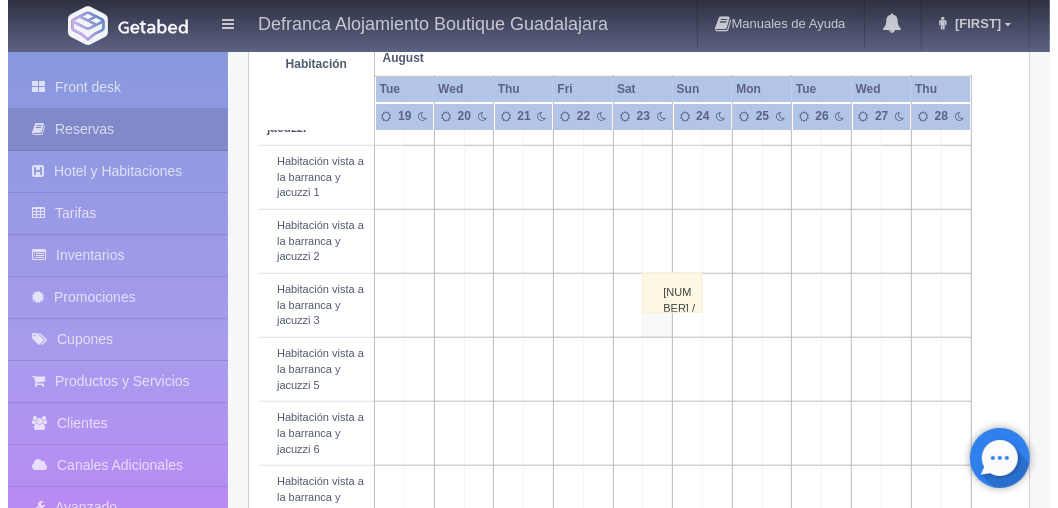 scroll, scrollTop: 1158, scrollLeft: 0, axis: vertical 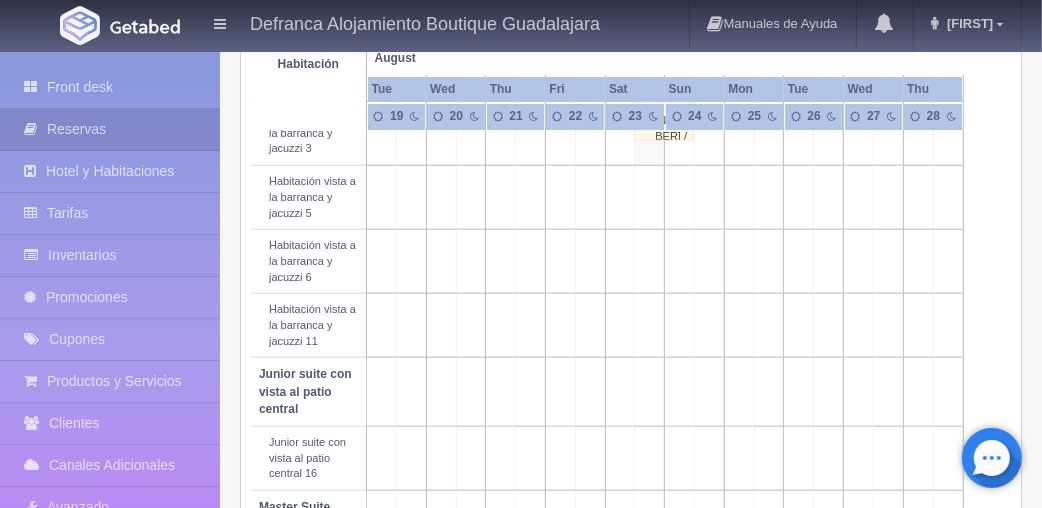 click at bounding box center (650, 262) 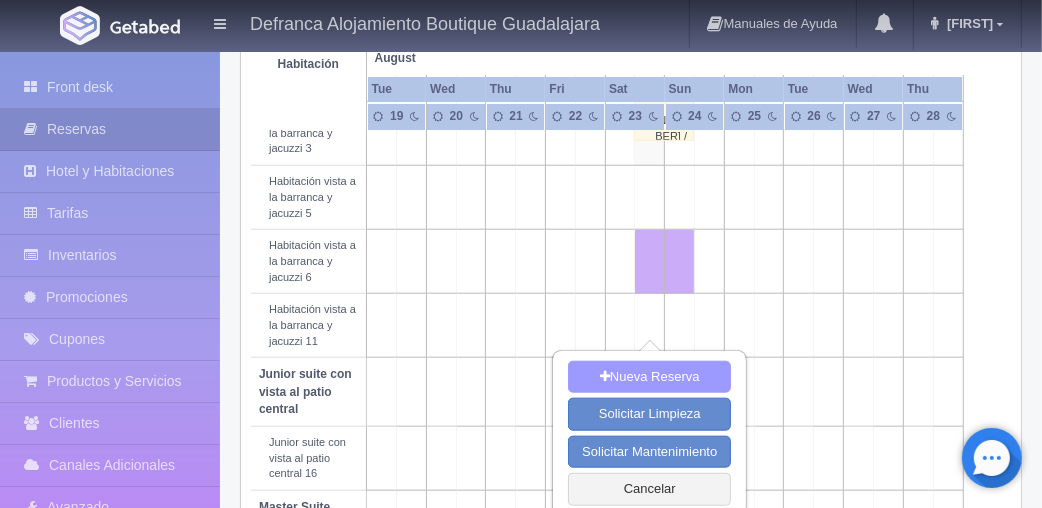click on "Nueva Reserva" at bounding box center (649, 377) 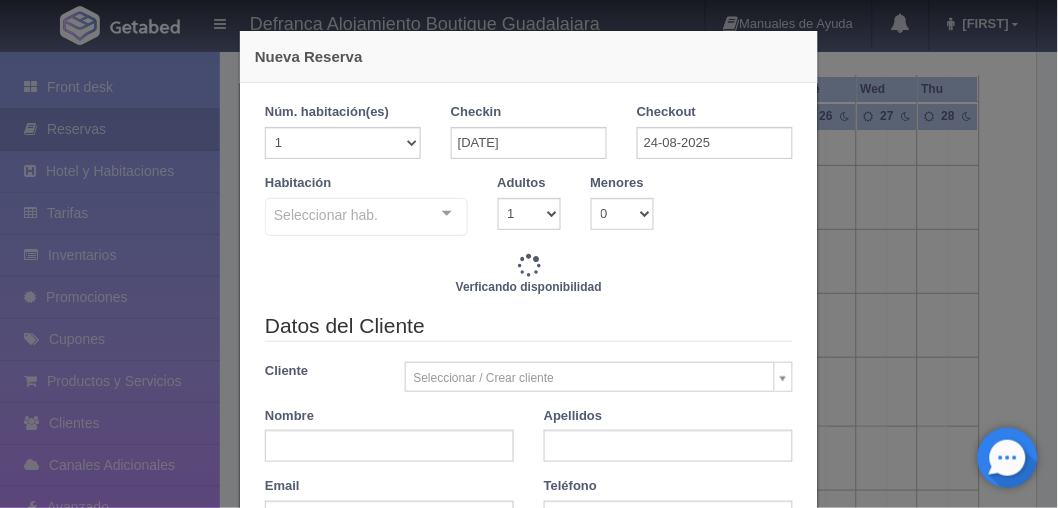 checkbox on "false" 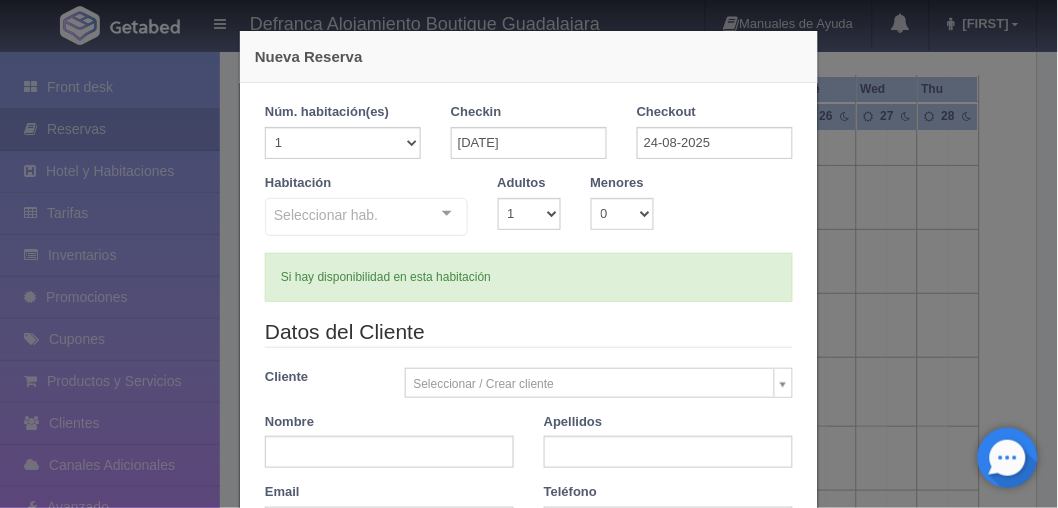 checkbox on "false" 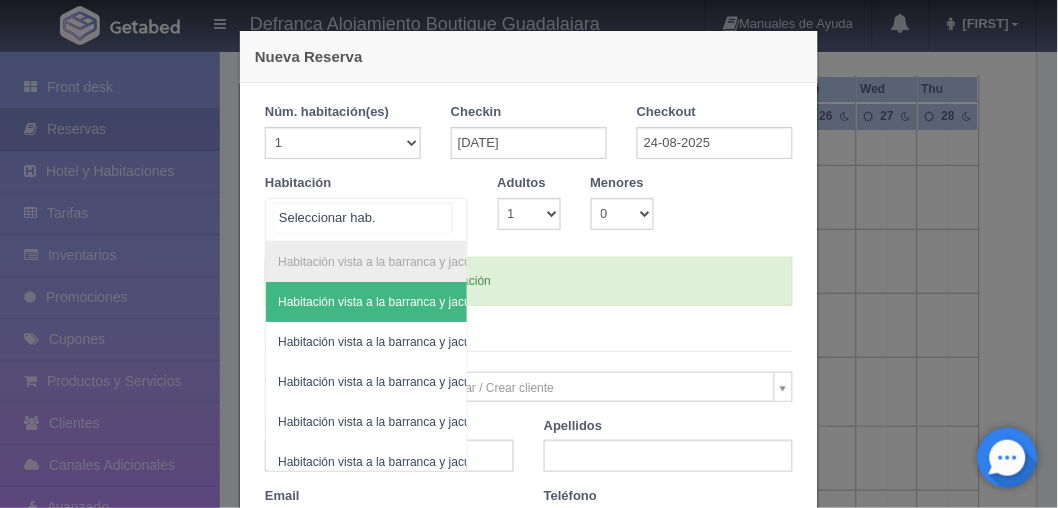 click at bounding box center (447, 214) 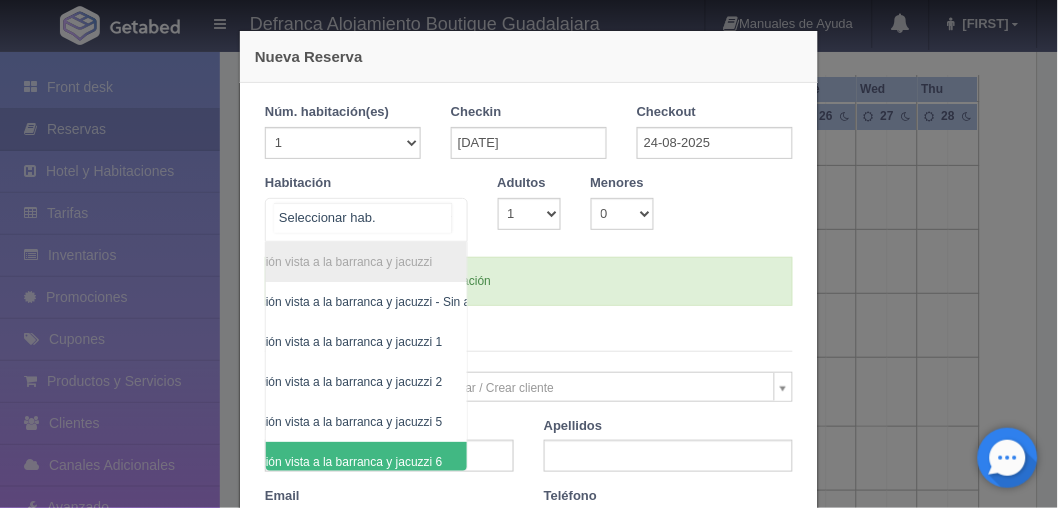 scroll, scrollTop: 0, scrollLeft: 57, axis: horizontal 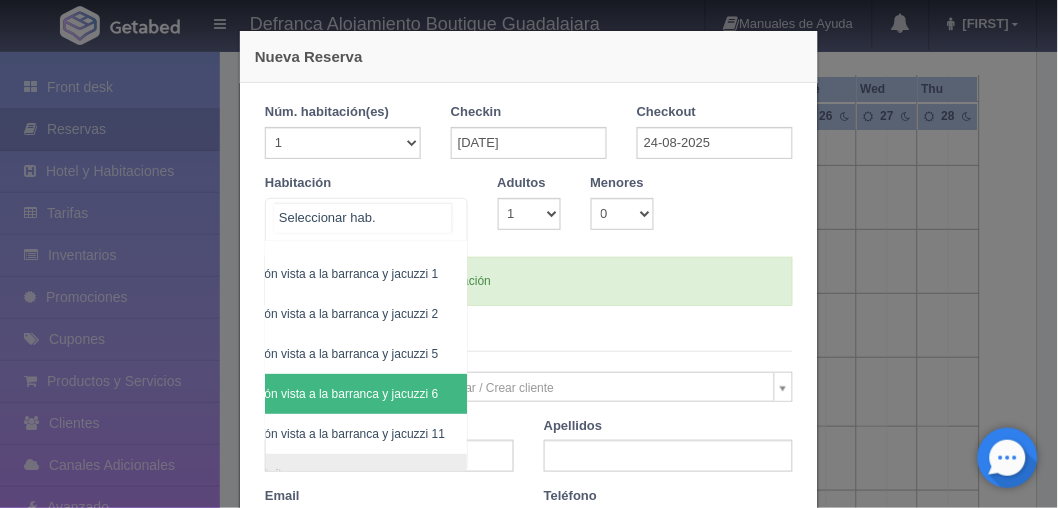 click on "Habitación vista a la barranca y jacuzzi  6" at bounding box center [360, 394] 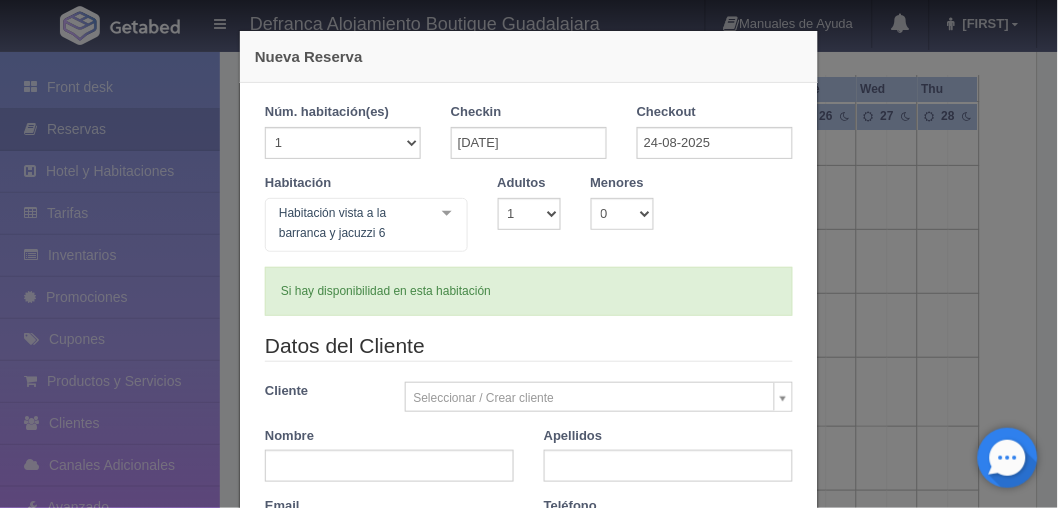 type 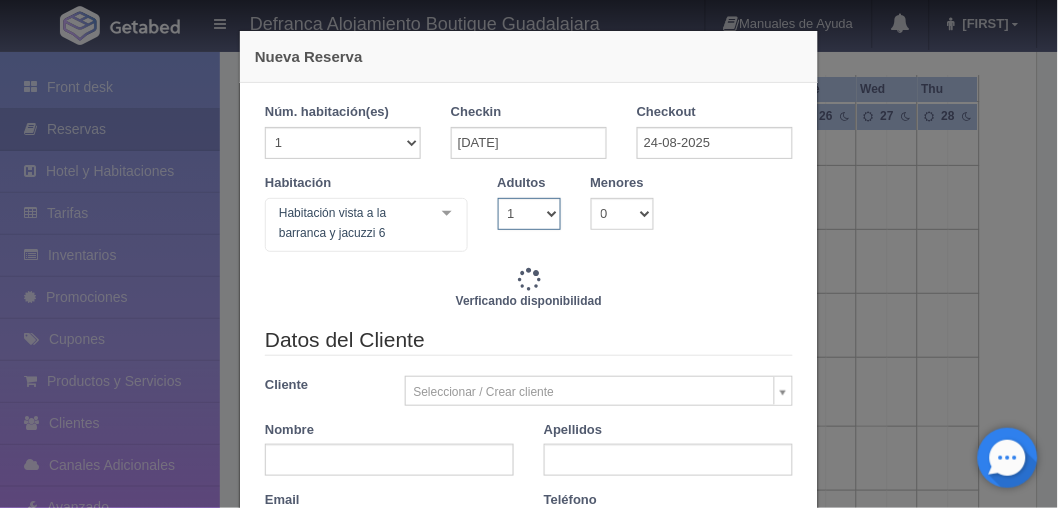 click on "1   2   3   4   5   6   7   8   9   10" at bounding box center [529, 214] 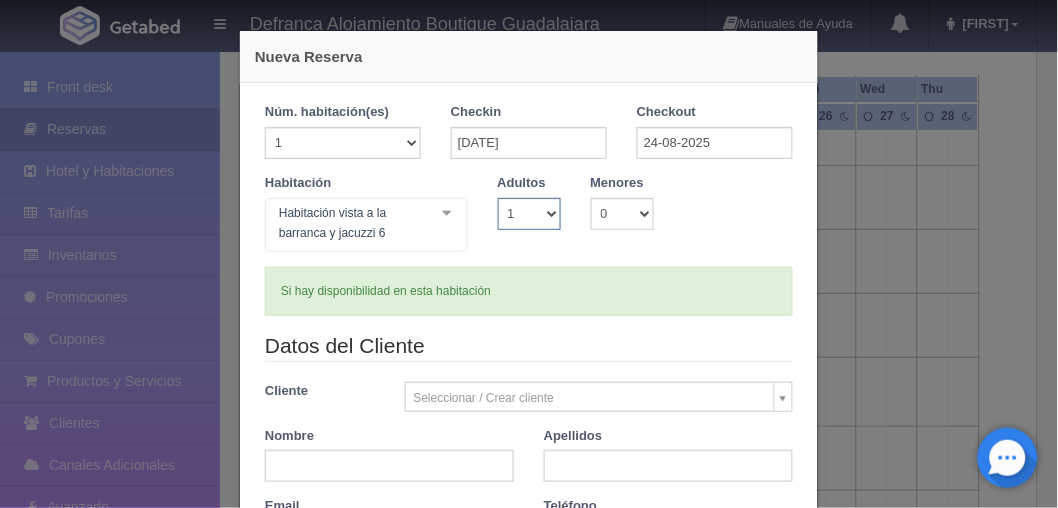 select on "2" 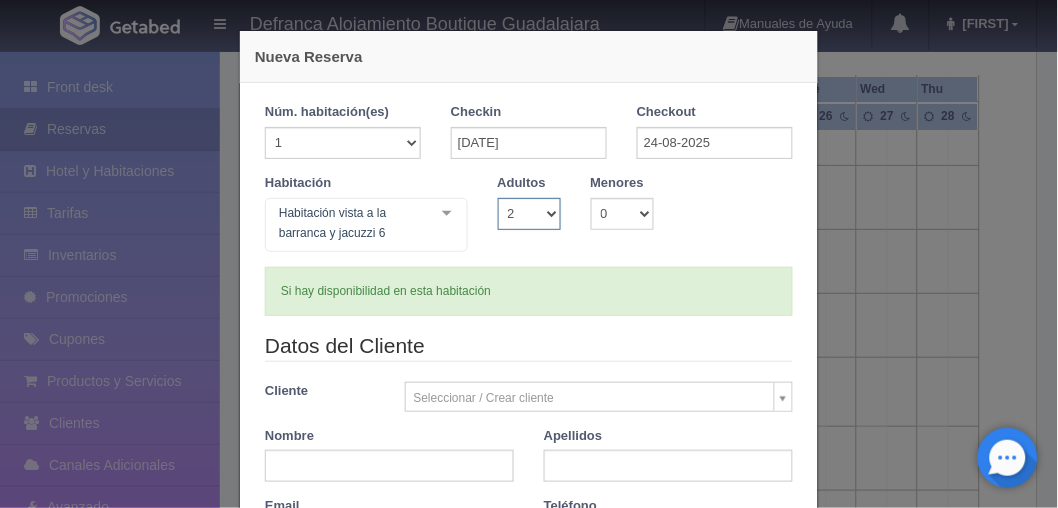 click on "1   2   3   4   5   6   7   8   9   10" at bounding box center [529, 214] 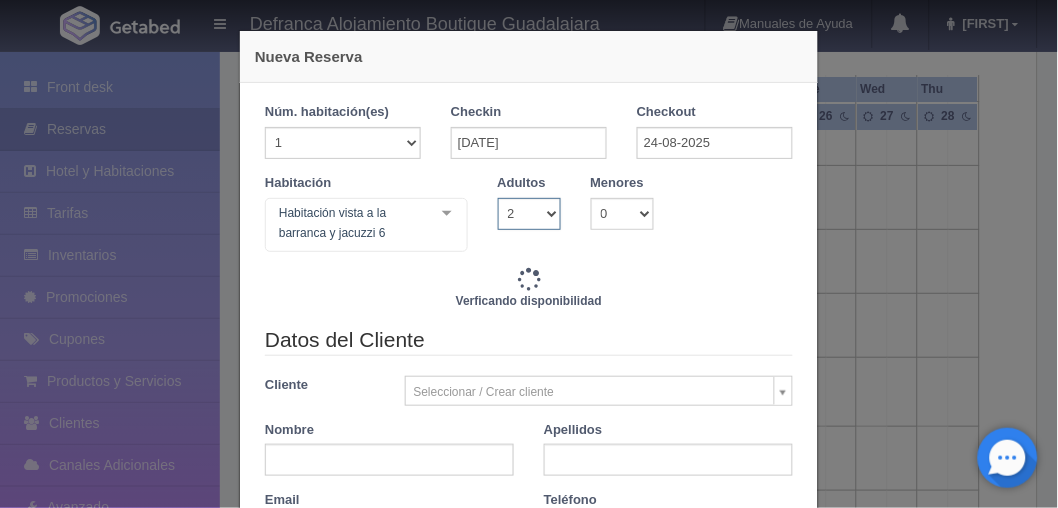 type on "8395.00" 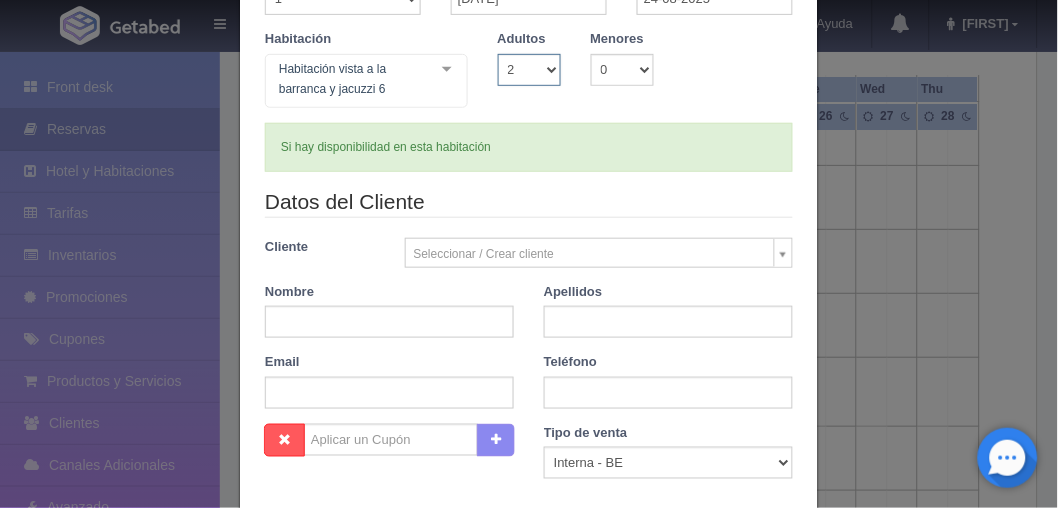 scroll, scrollTop: 145, scrollLeft: 0, axis: vertical 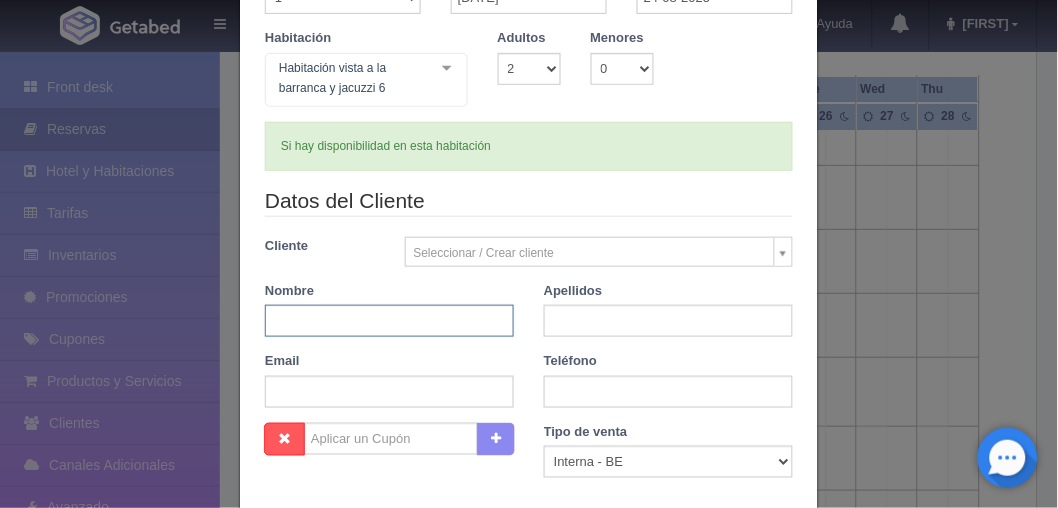 click at bounding box center [389, 321] 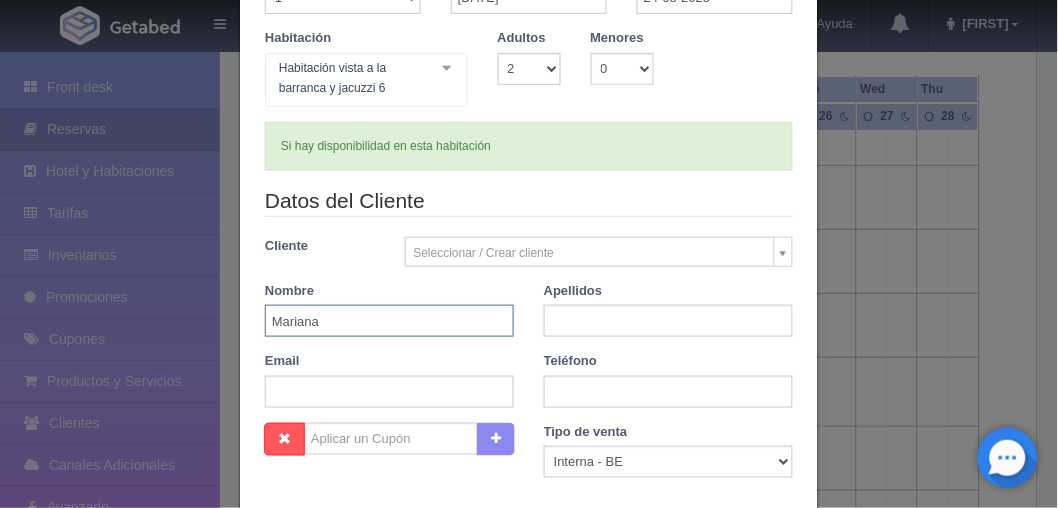 type on "Mariana" 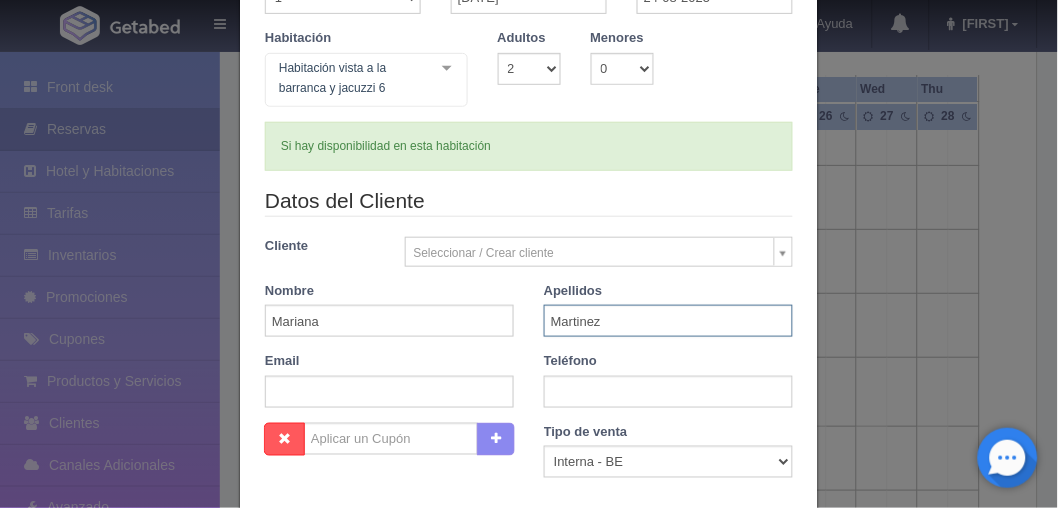 type on "Martinez" 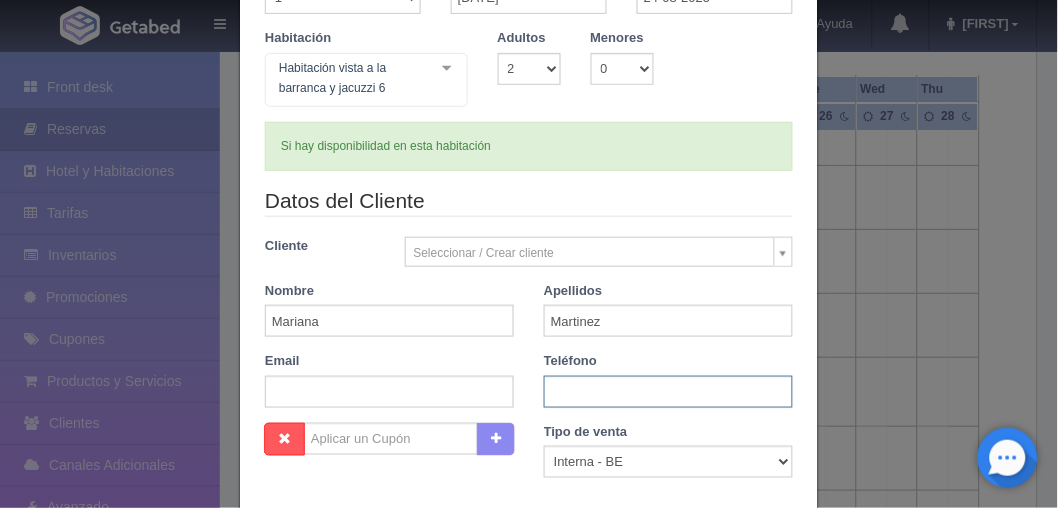 paste on "3339582576" 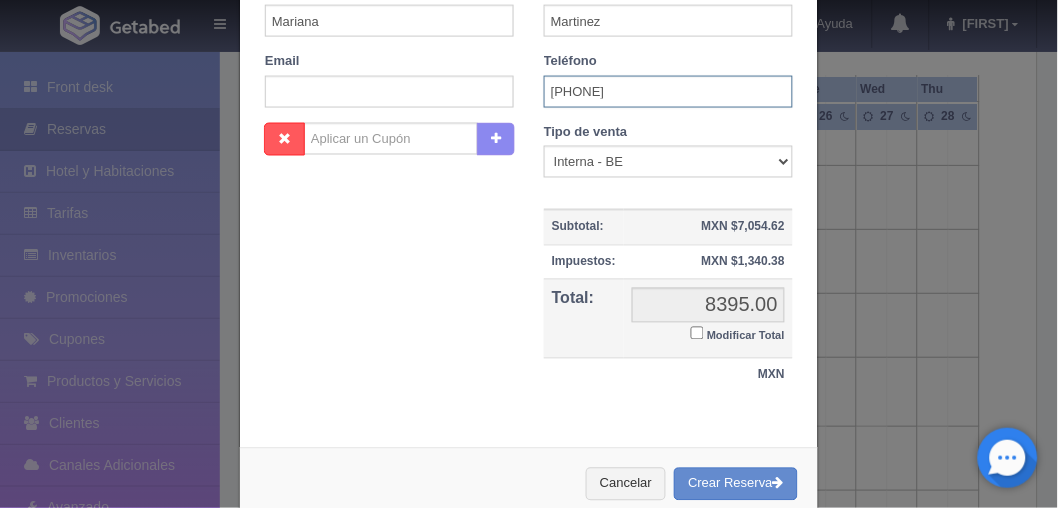 scroll, scrollTop: 487, scrollLeft: 0, axis: vertical 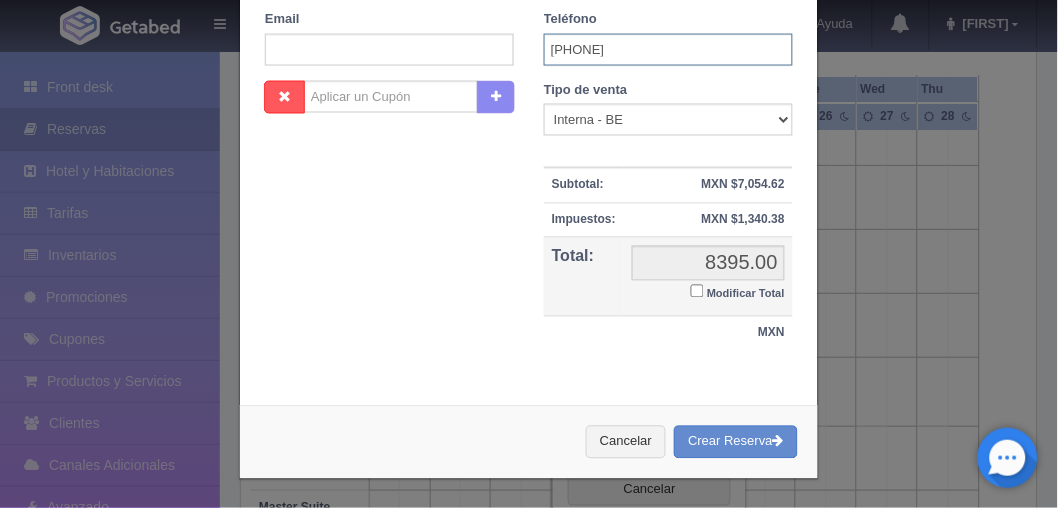 type on "3339582576" 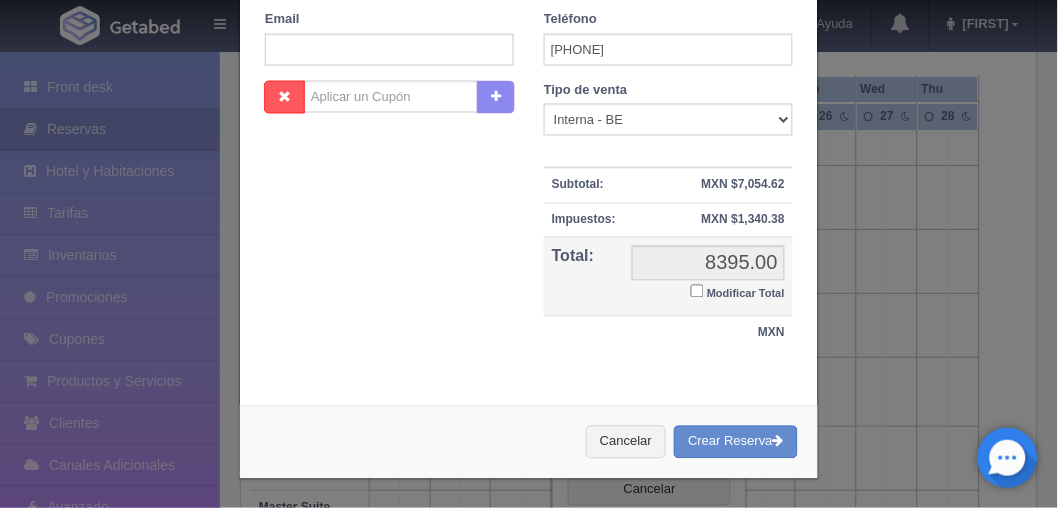 click on "Modificar Total" at bounding box center (697, 291) 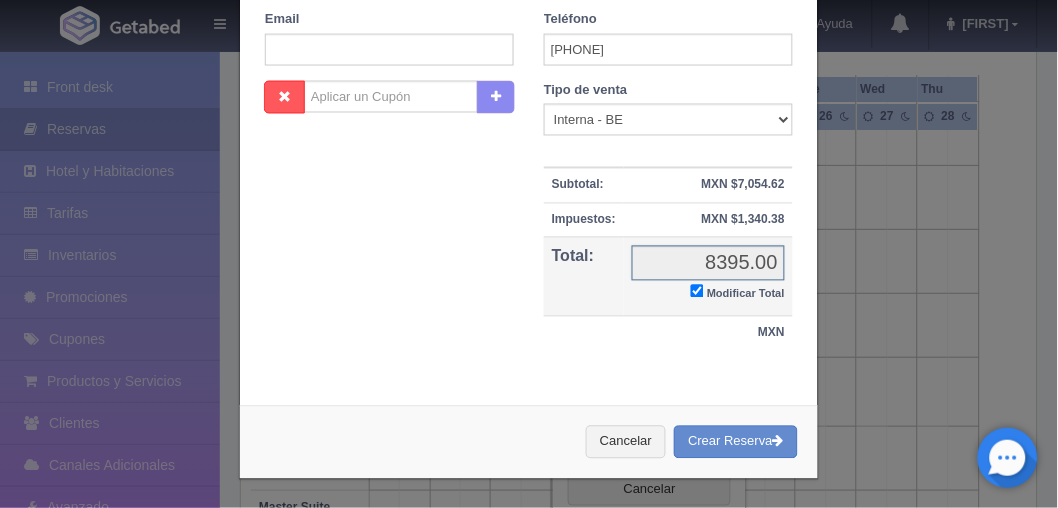 scroll, scrollTop: 420, scrollLeft: 0, axis: vertical 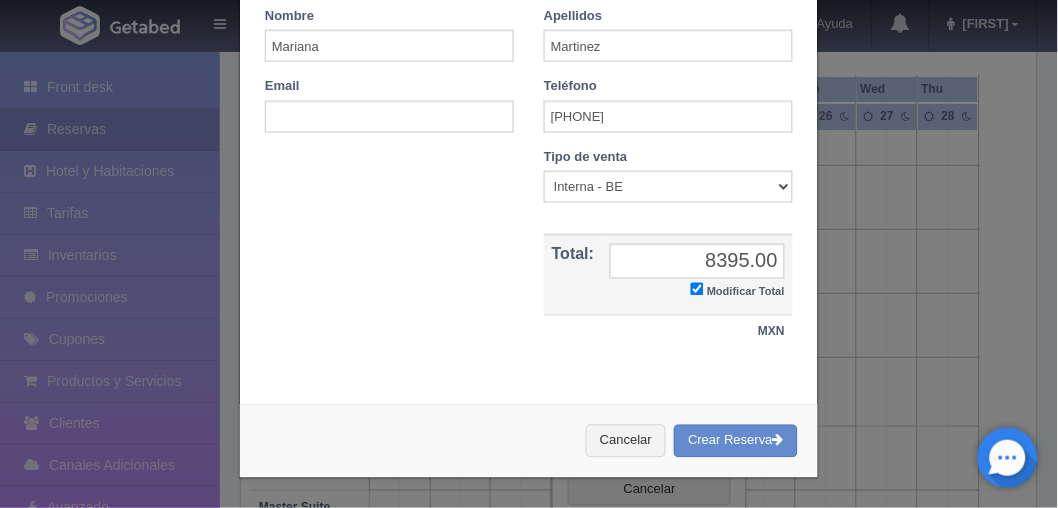 click on "Modificar Total" at bounding box center (697, 289) 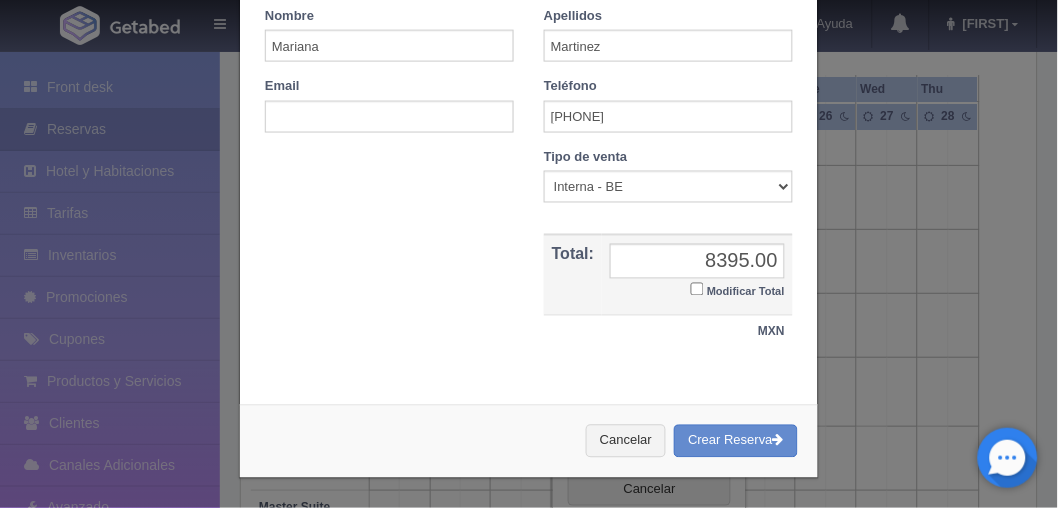 checkbox on "false" 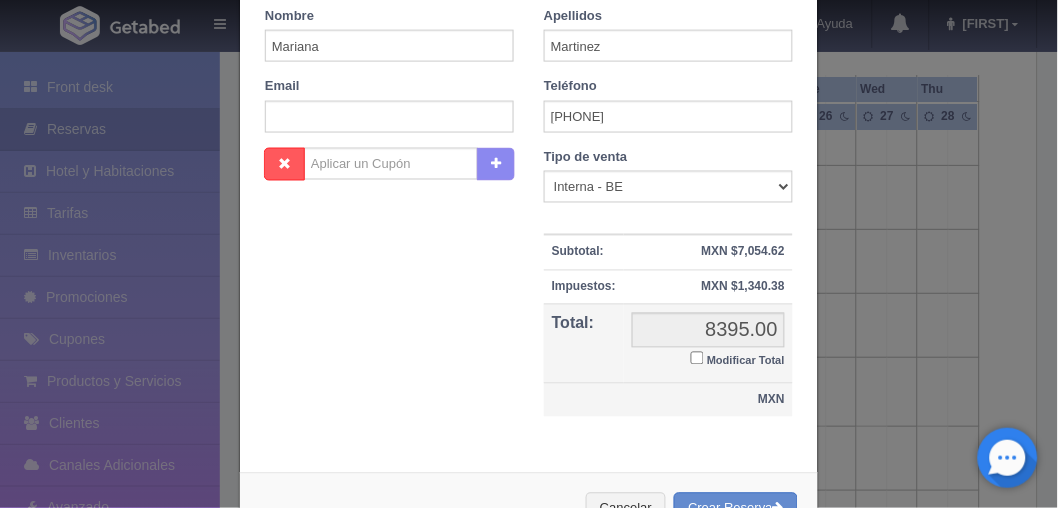 scroll, scrollTop: 487, scrollLeft: 0, axis: vertical 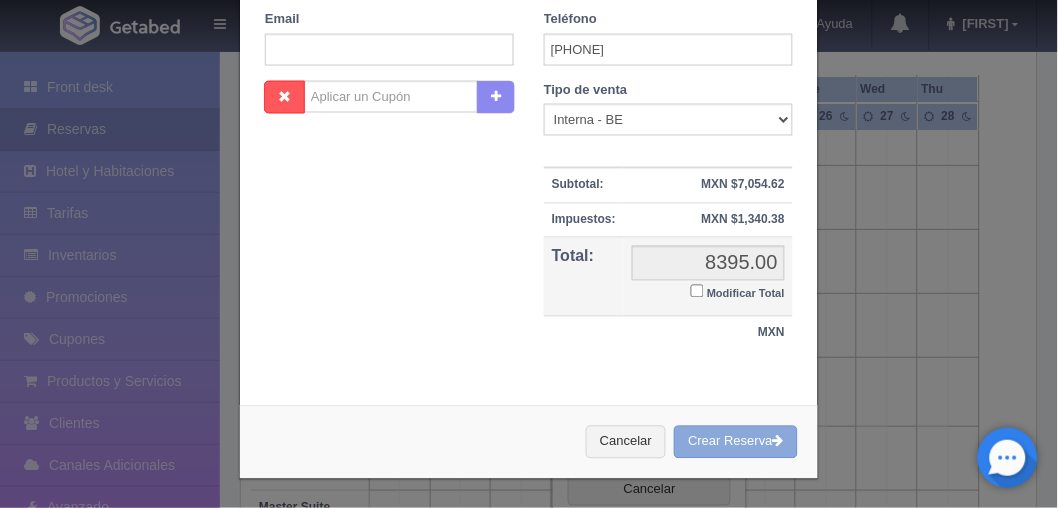 click on "Crear Reserva" at bounding box center (736, 442) 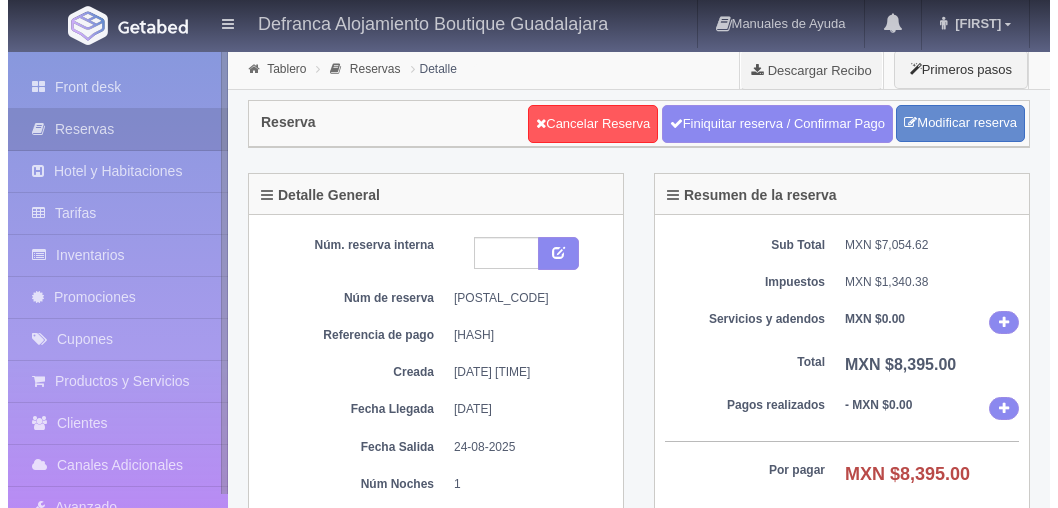 scroll, scrollTop: 0, scrollLeft: 0, axis: both 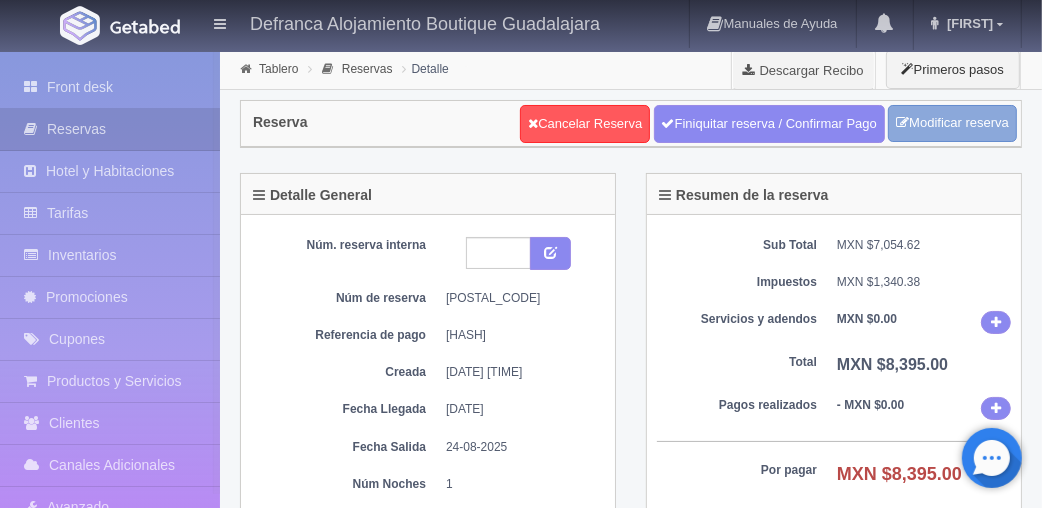 click on "Modificar reserva" at bounding box center (952, 123) 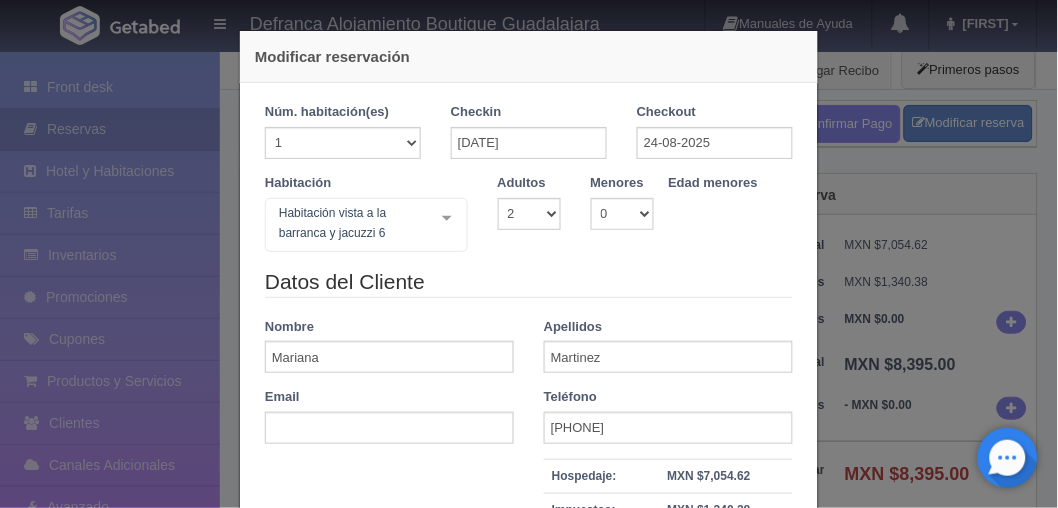 scroll, scrollTop: 298, scrollLeft: 0, axis: vertical 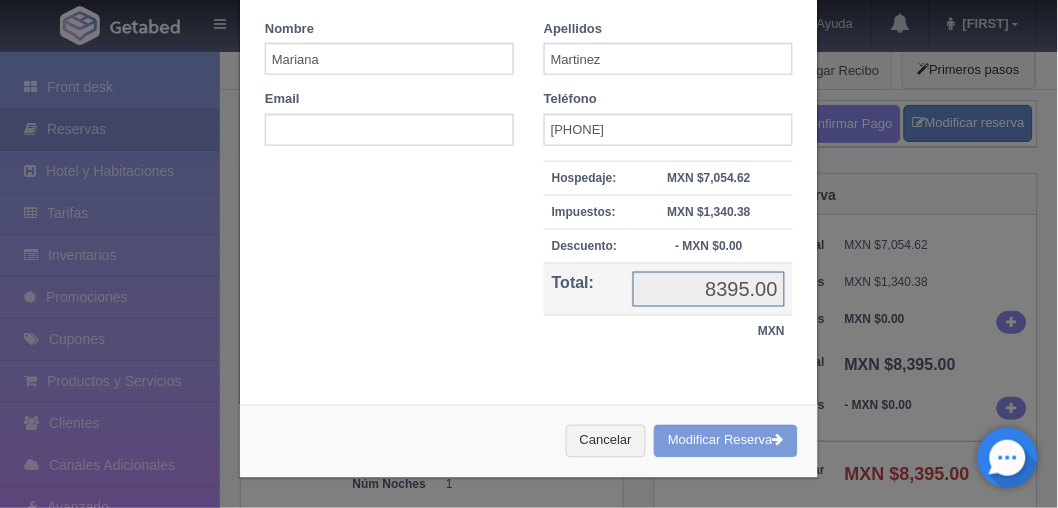 click on "8395.00" at bounding box center [709, 289] 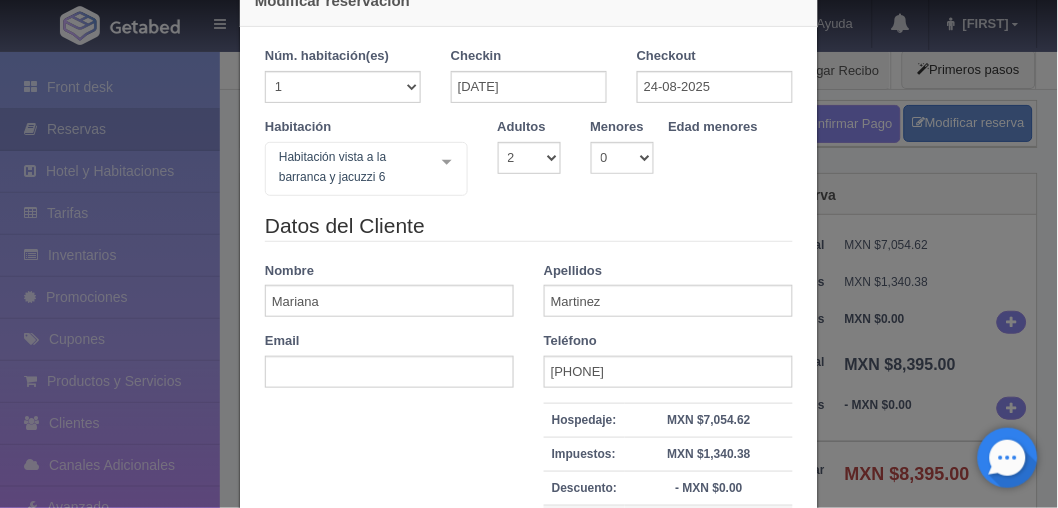 scroll, scrollTop: 0, scrollLeft: 0, axis: both 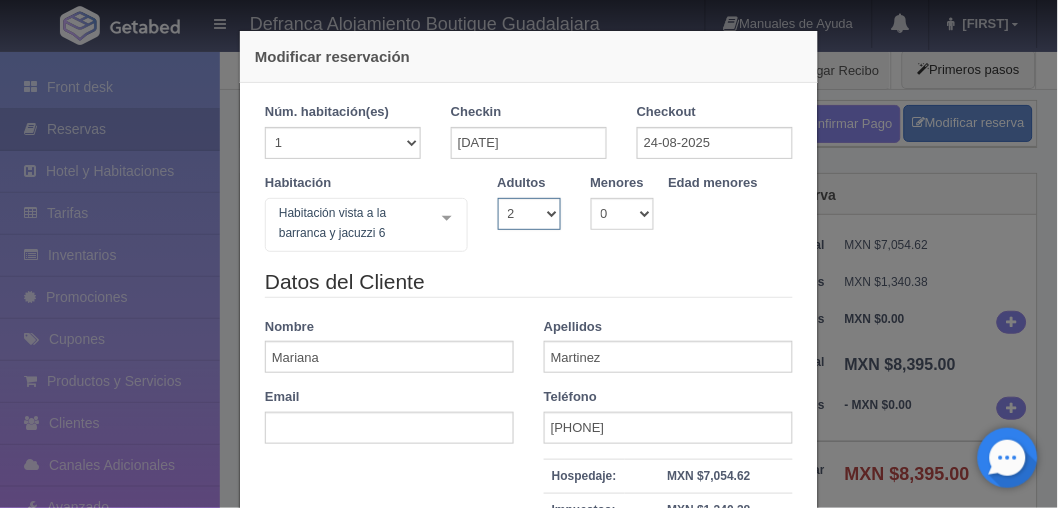 click on "1   2   3   4   5   6   7   8   9   10" at bounding box center [529, 214] 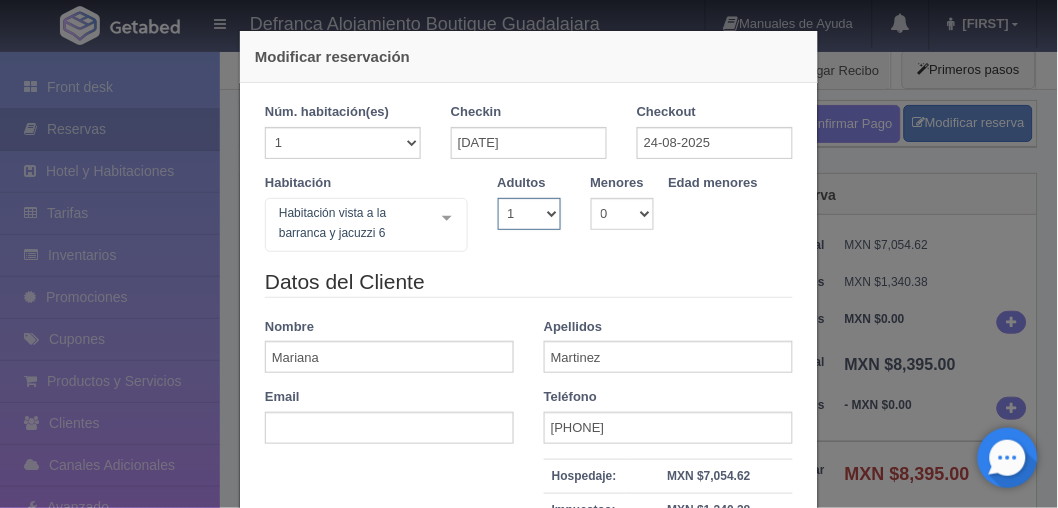 click on "1   2   3   4   5   6   7   8   9   10" at bounding box center [529, 214] 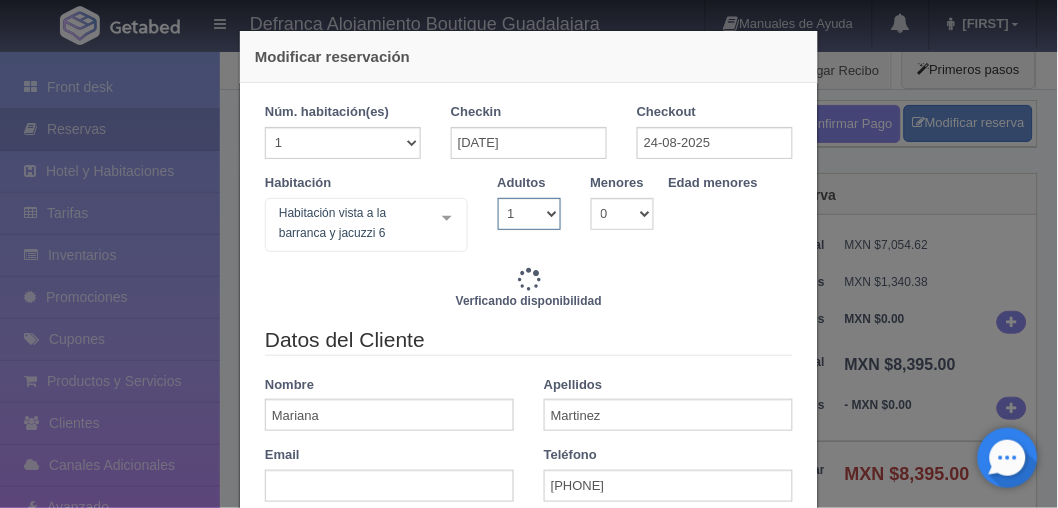 type on "8395.00" 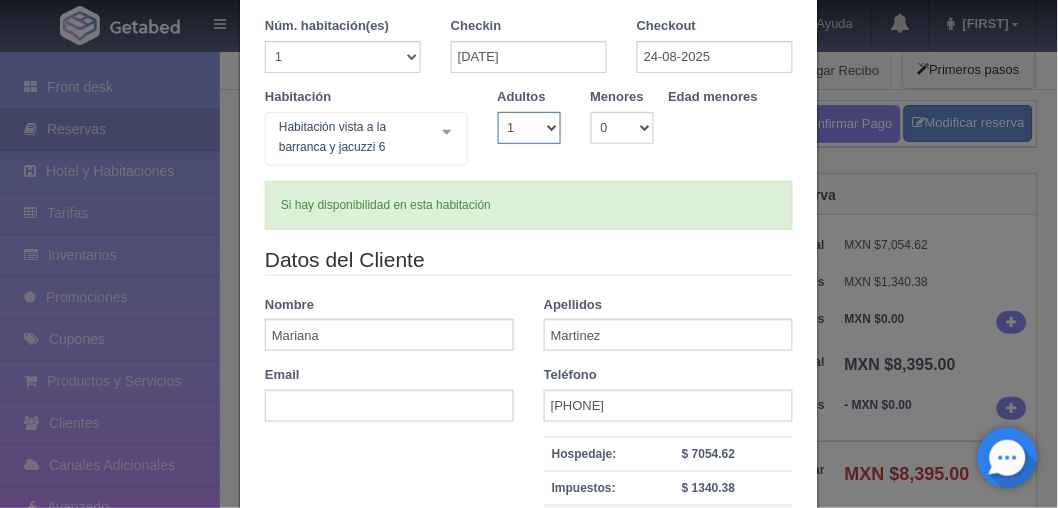 scroll, scrollTop: 75, scrollLeft: 0, axis: vertical 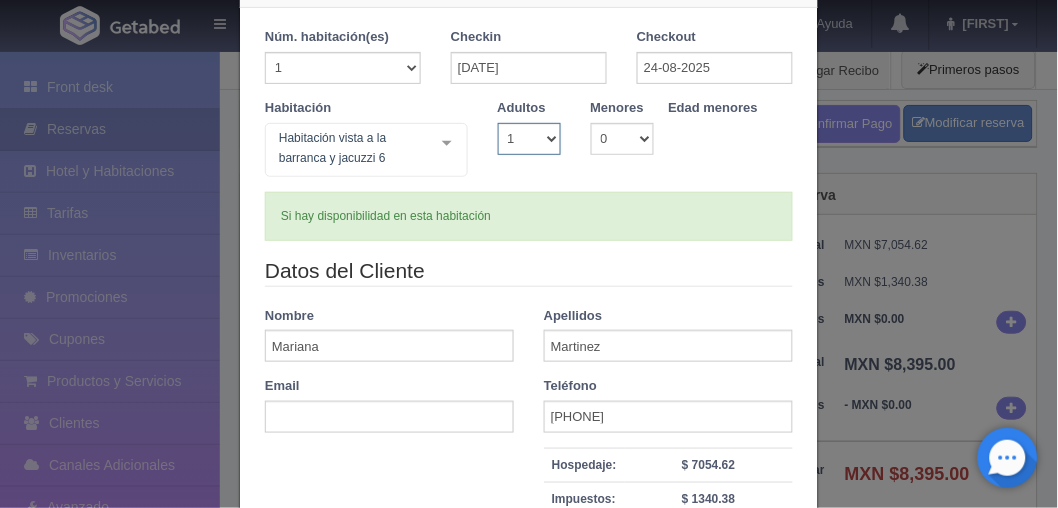 click on "1   2   3   4   5   6   7   8   9   10" at bounding box center (529, 139) 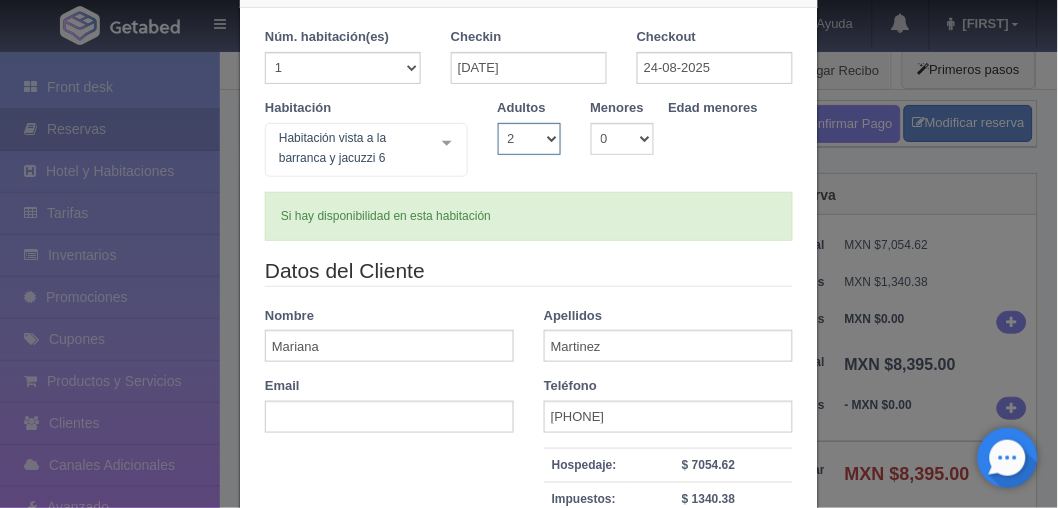 type 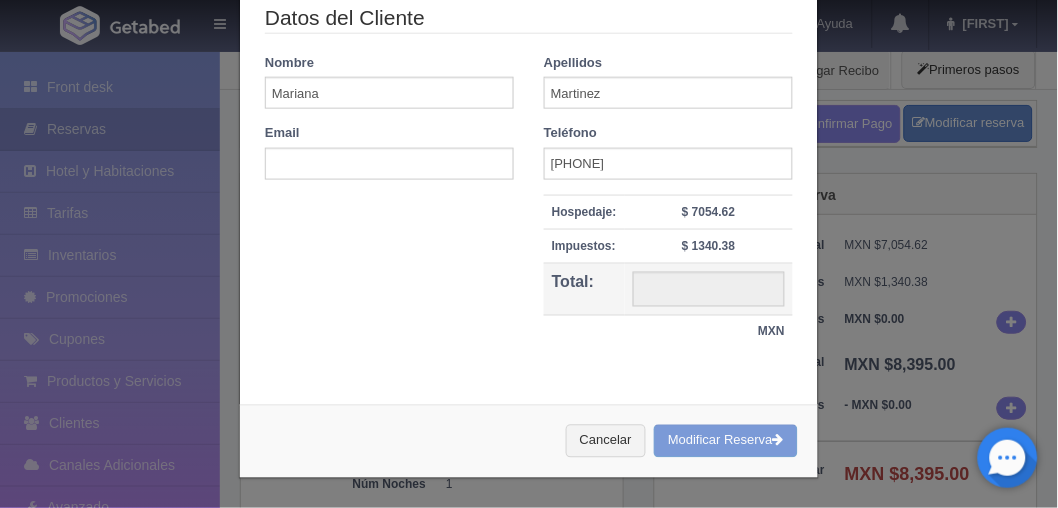 type on "8395.00" 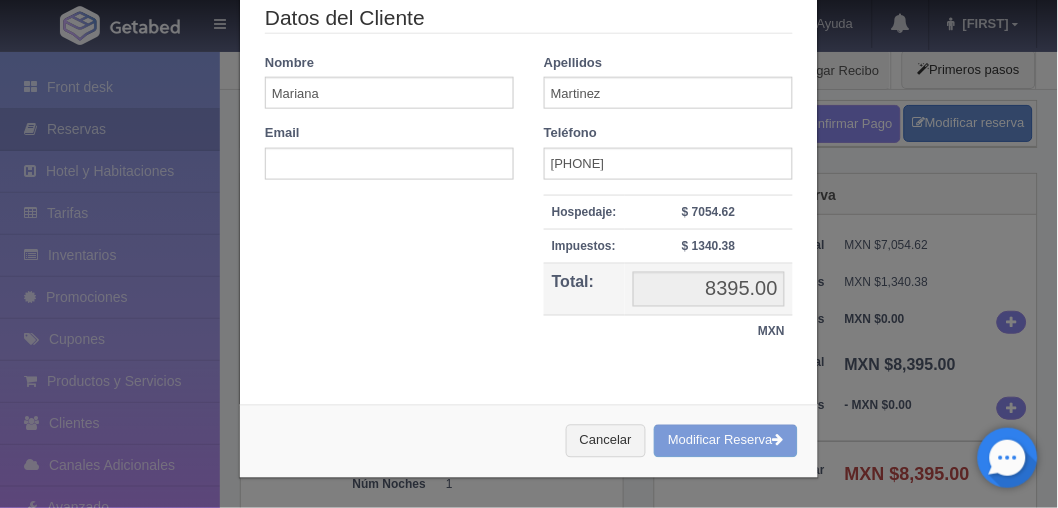 scroll, scrollTop: 356, scrollLeft: 0, axis: vertical 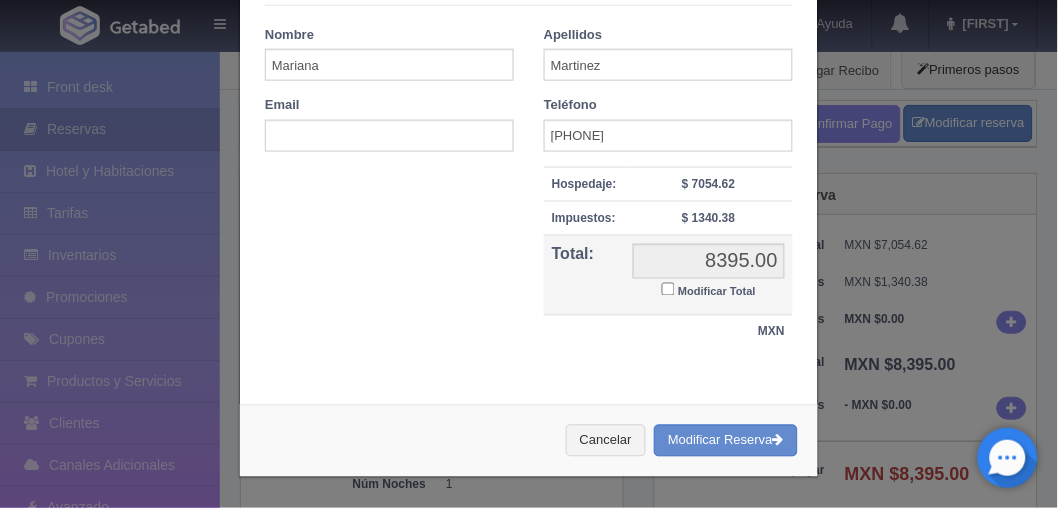 click on "Modificar Total" at bounding box center [668, 289] 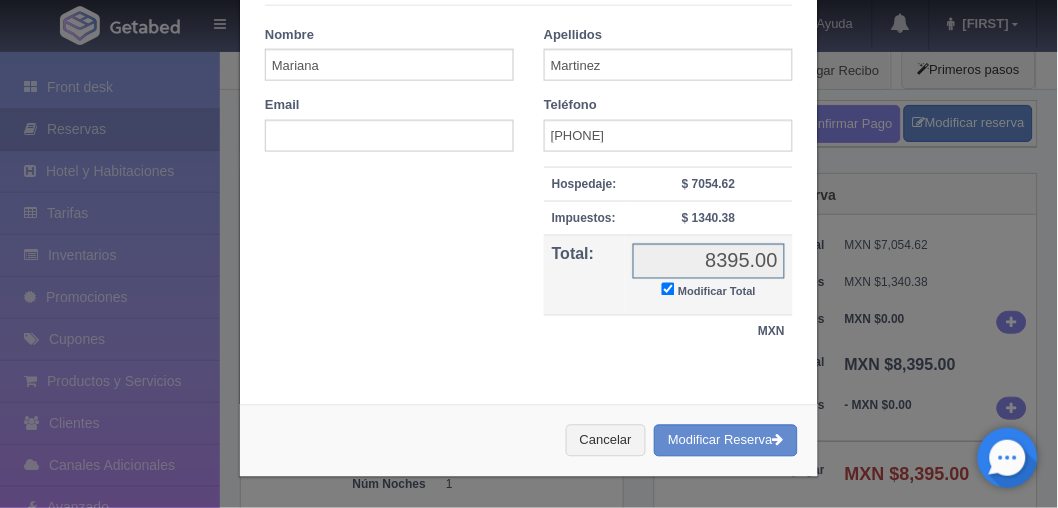 checkbox on "true" 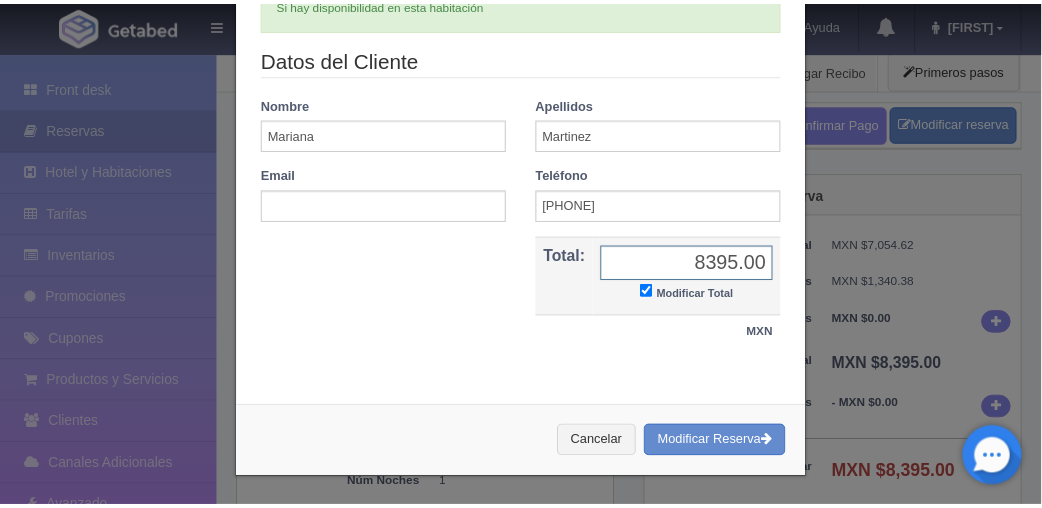 scroll, scrollTop: 0, scrollLeft: 0, axis: both 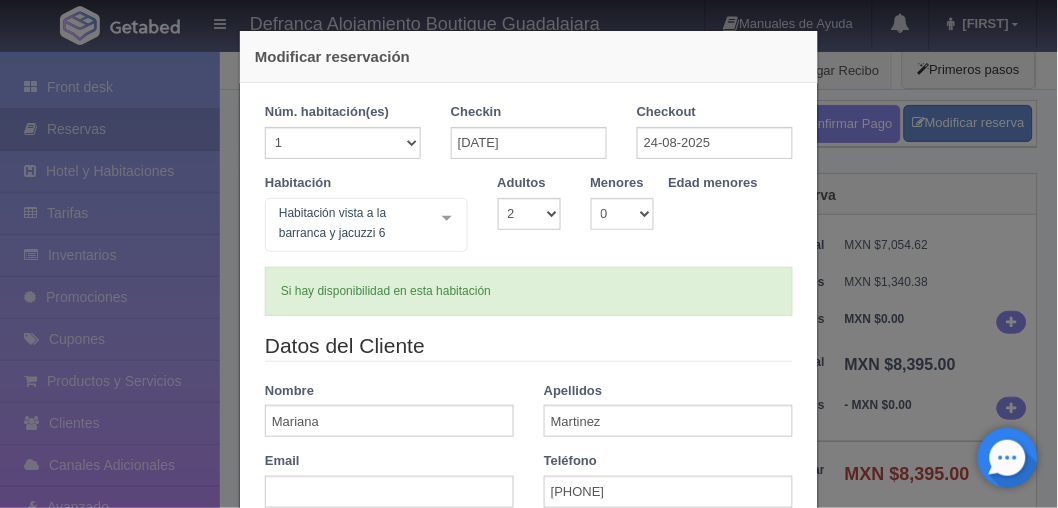 click on "Modificar reservación     Núm. habitación(es)   1   2   3   4   5   6   7   8   9   10   11   12   13   14   15   16   17   18   19   20   Checkin   [DATE]   Checkout   [DATE]     Habitación              Habitación vista a la barranca y jacuzzi  6           Habitación vista a la barranca y jacuzzi  Habitación vista a la barranca y jacuzzi  - Sin asignar   Habitación vista a la barranca y jacuzzi  1   Habitación vista a la barranca y jacuzzi  2   Habitación vista a la barranca y jacuzzi  5   Habitación vista a la barranca y jacuzzi  11     Master Suite Master Suite - Sin asignar   Master Suite 7     Habitación con vista a la barranca Habitación con vista a la barranca - Sin asignar   Habitación con vista a la barranca 4   Habitación con vista a la barranca 8   Habitación con vista a la barranca 9   Habitación con vista a la barranca 10     Suite doble con vista a los jardines  Suite doble con vista a los jardines  - Sin asignar   Suite doble con vista a los jardines  14" at bounding box center (529, 254) 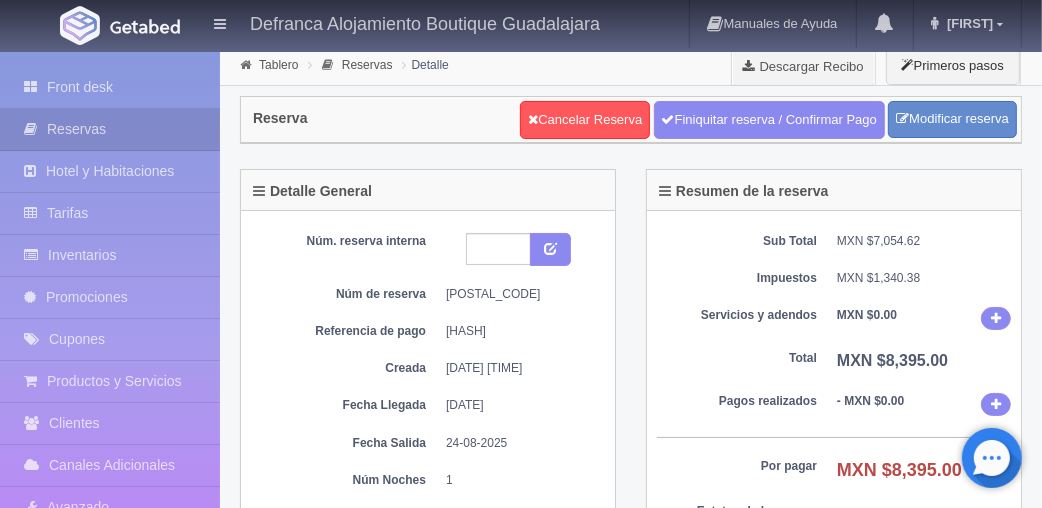 scroll, scrollTop: 0, scrollLeft: 0, axis: both 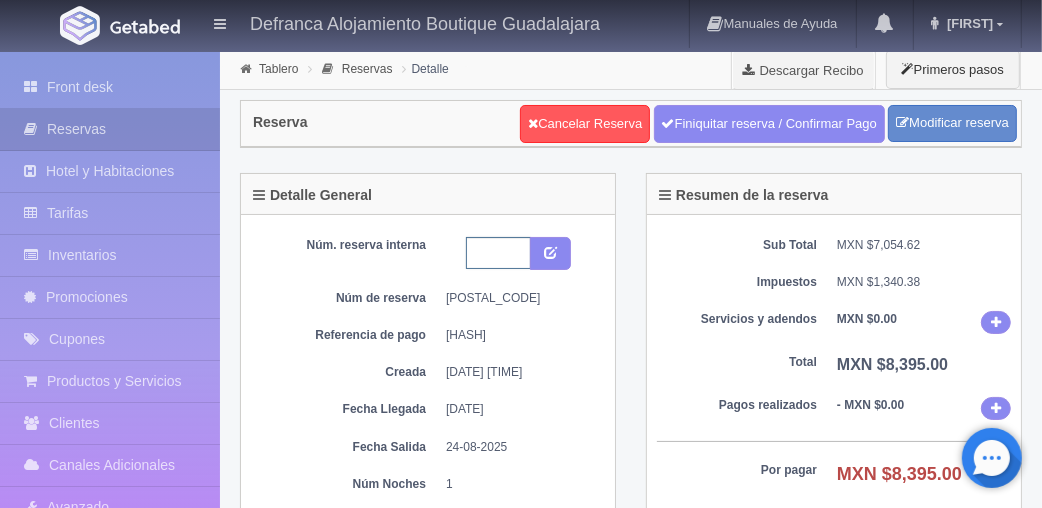 click at bounding box center (498, 253) 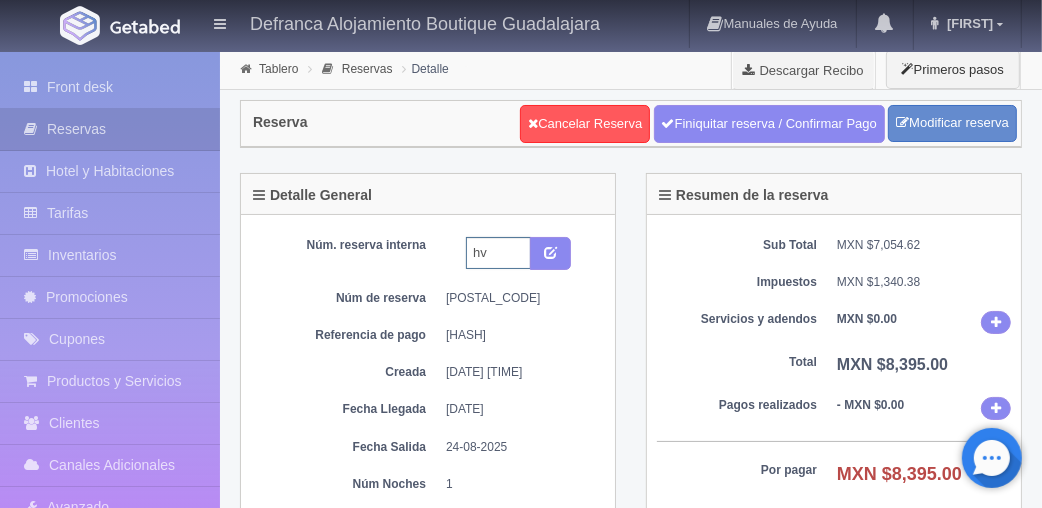 type on "h" 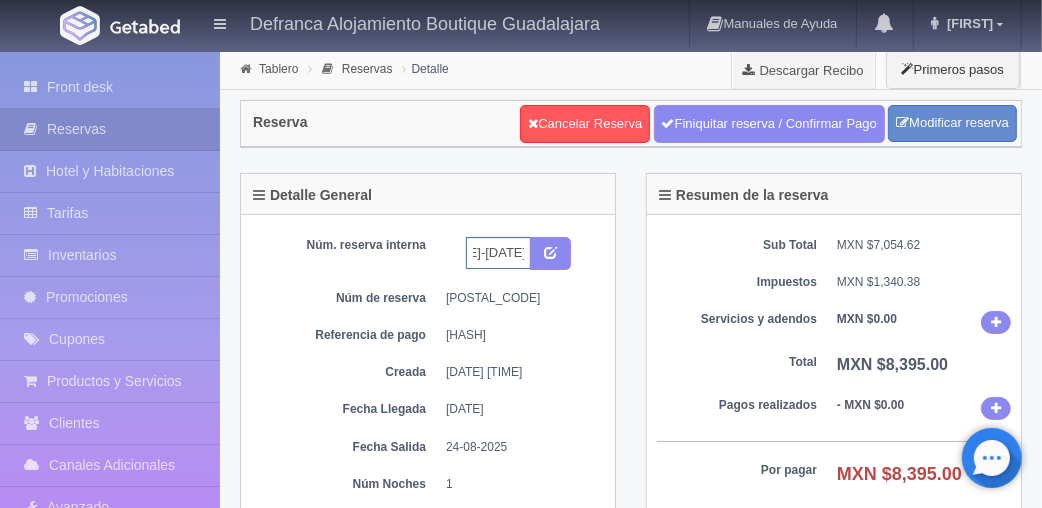 scroll, scrollTop: 0, scrollLeft: 84, axis: horizontal 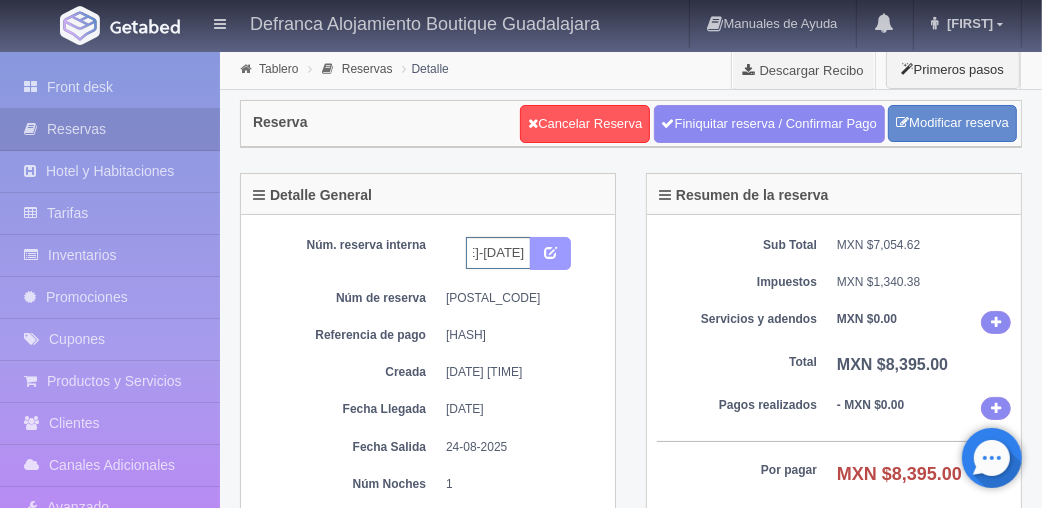 type on "HVBJ6 [DATE]-[DATE]" 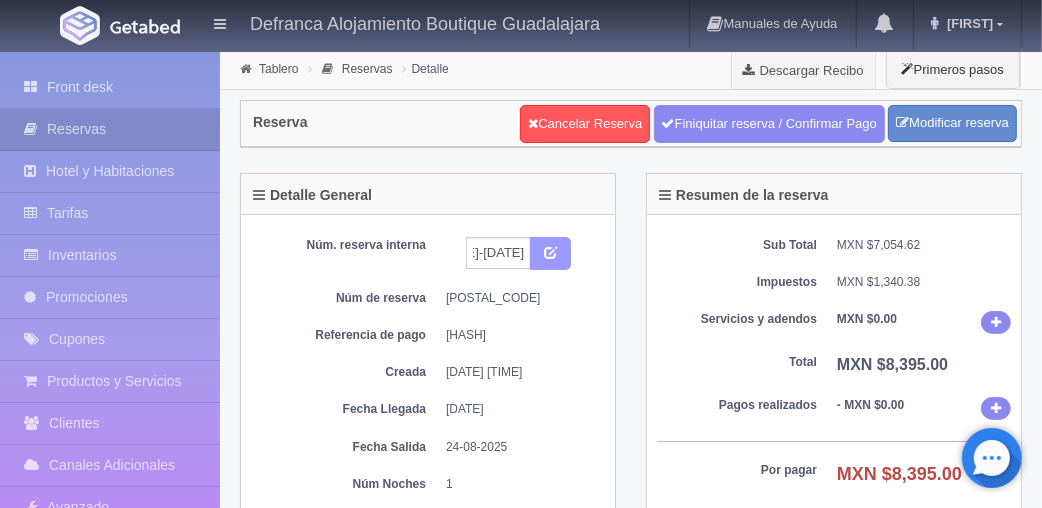 scroll, scrollTop: 0, scrollLeft: 0, axis: both 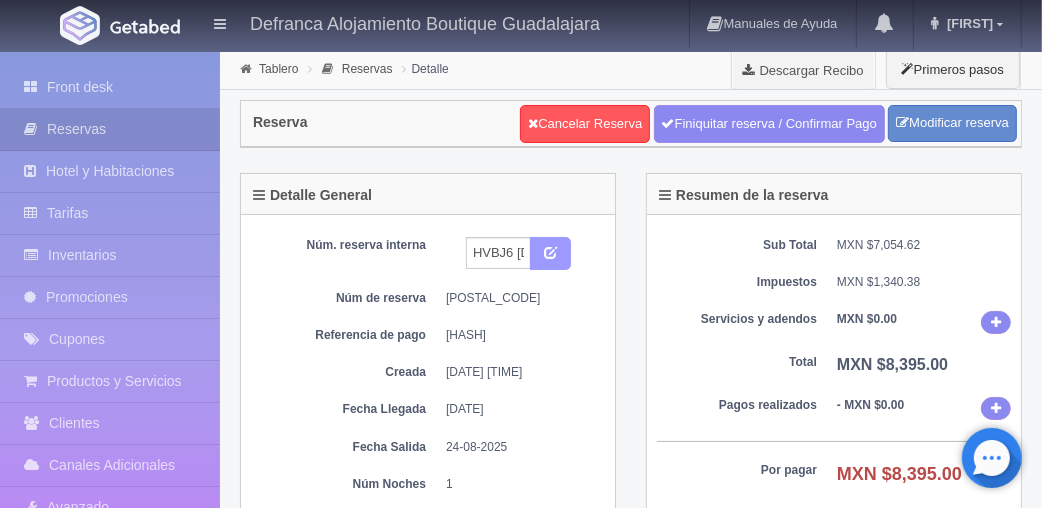 click at bounding box center [550, 254] 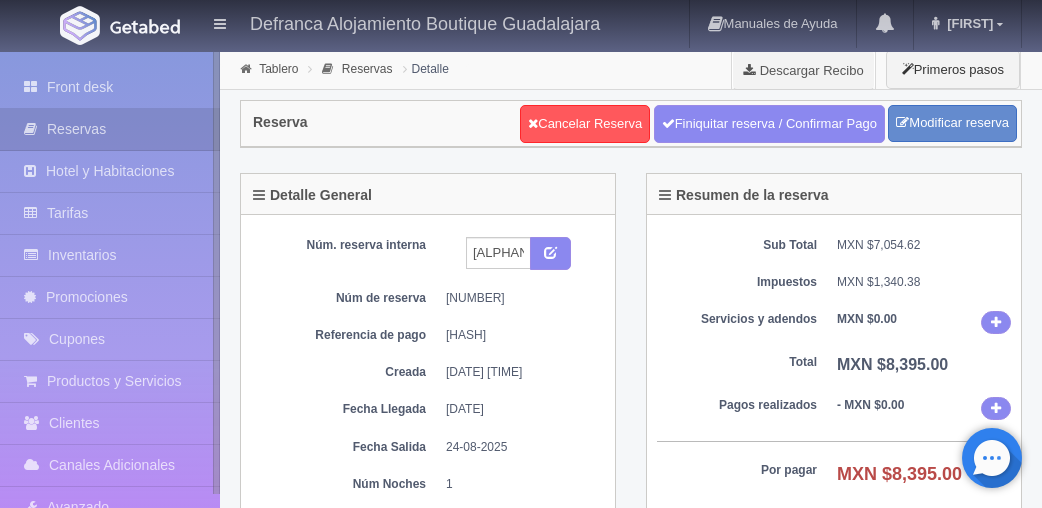 scroll, scrollTop: 0, scrollLeft: 0, axis: both 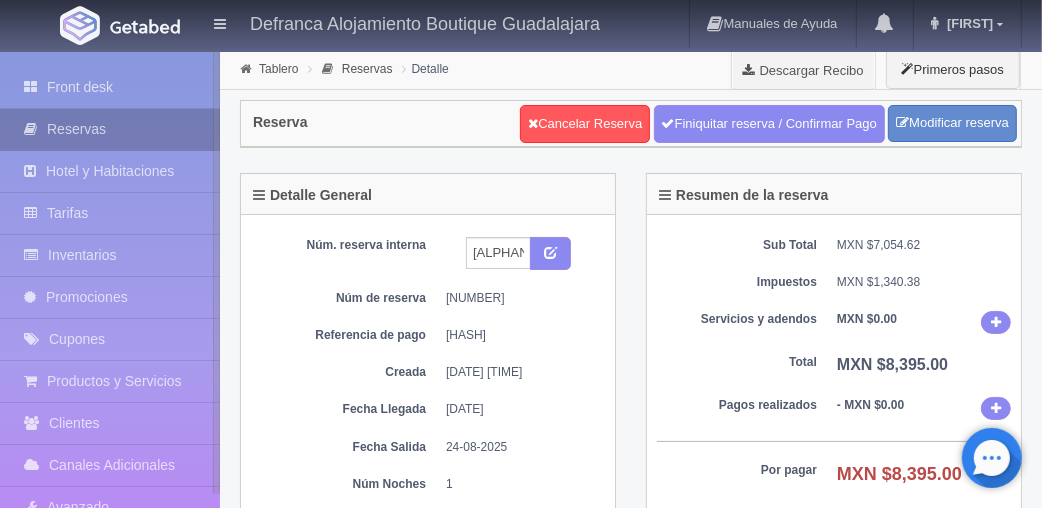 click on "Reservas" at bounding box center (110, 129) 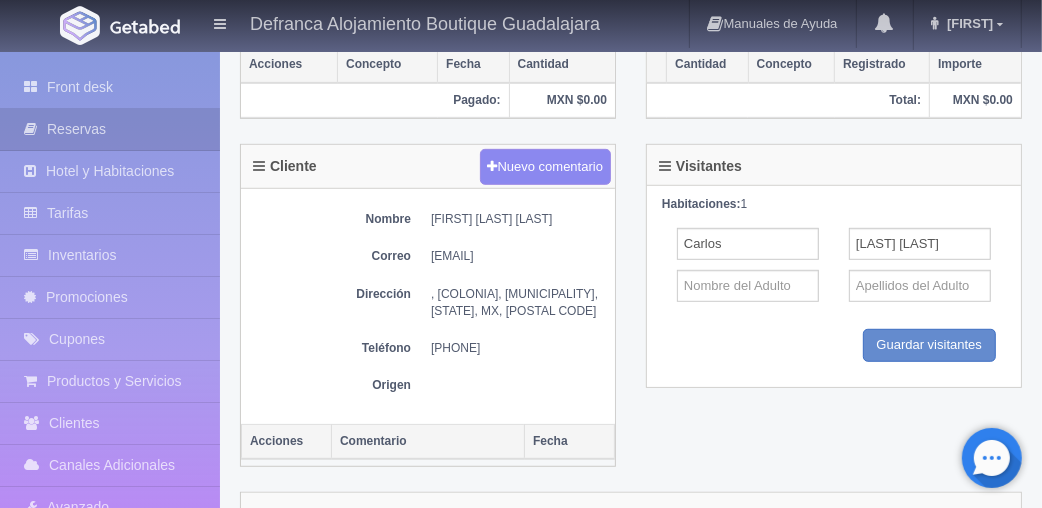 scroll, scrollTop: 638, scrollLeft: 0, axis: vertical 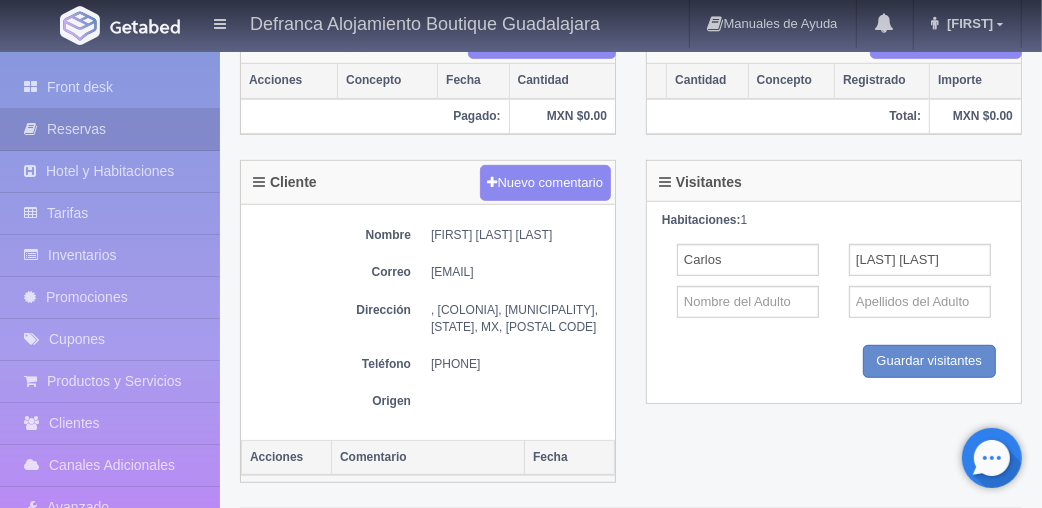 click on "[FIRST] [LAST] [LAST]" at bounding box center (518, 235) 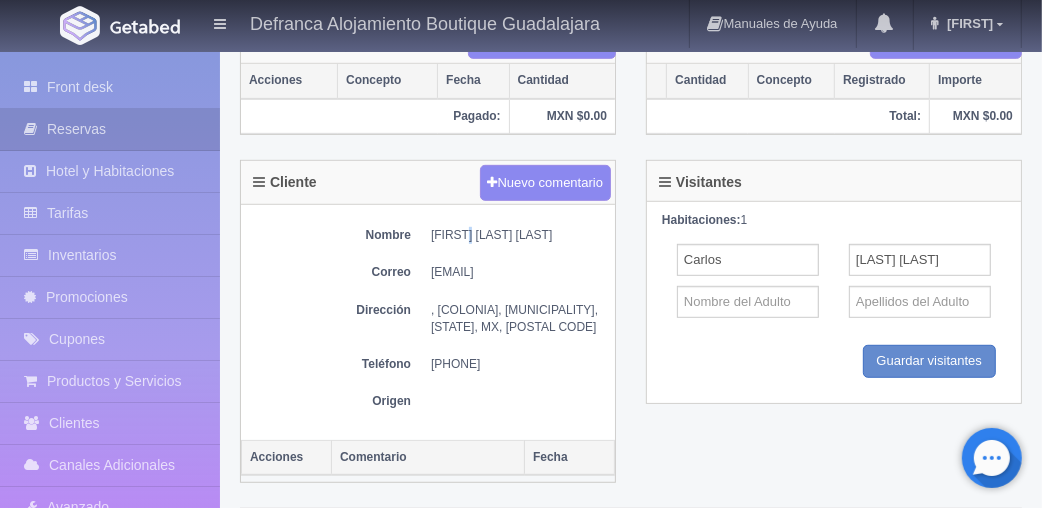 click on "[FIRST] [LAST] [LAST]" at bounding box center (518, 235) 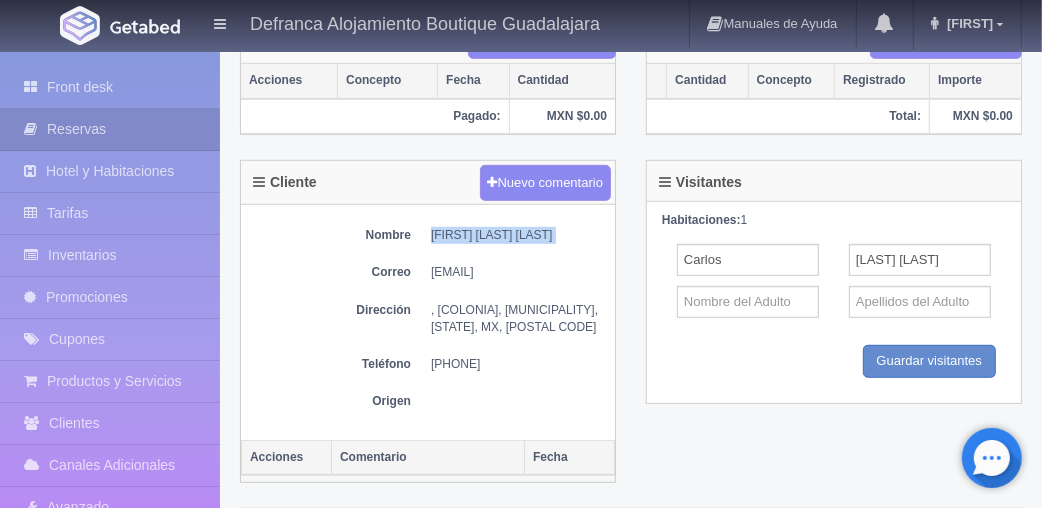 click on "[FIRST] [LAST] [LAST]" at bounding box center [518, 235] 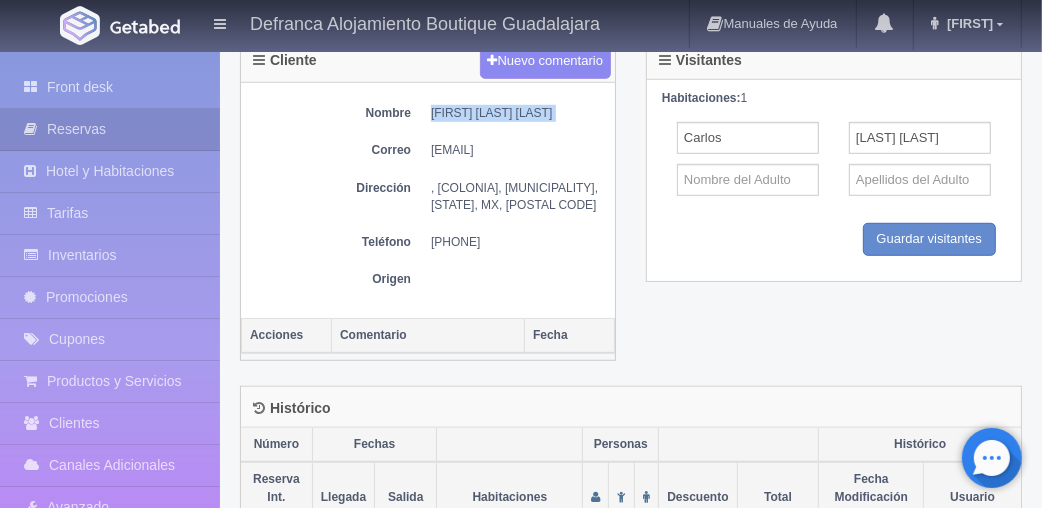 scroll, scrollTop: 761, scrollLeft: 0, axis: vertical 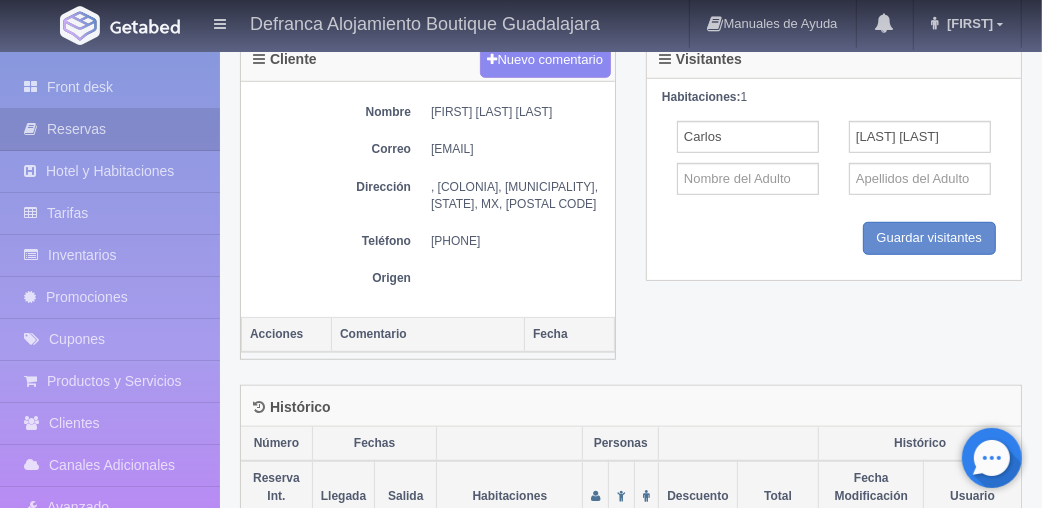 drag, startPoint x: 386, startPoint y: 245, endPoint x: 327, endPoint y: 216, distance: 65.74192 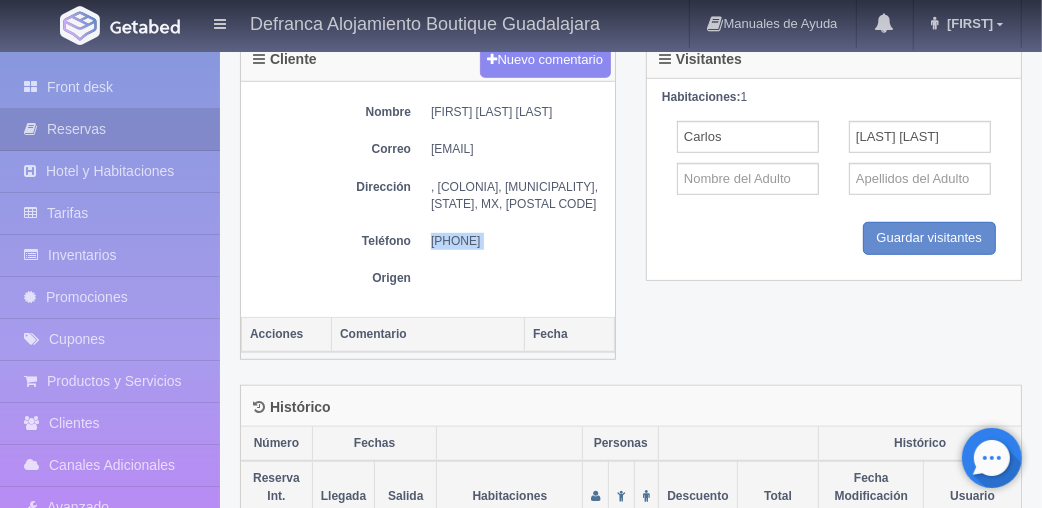click on "[PHONE]" at bounding box center (518, 241) 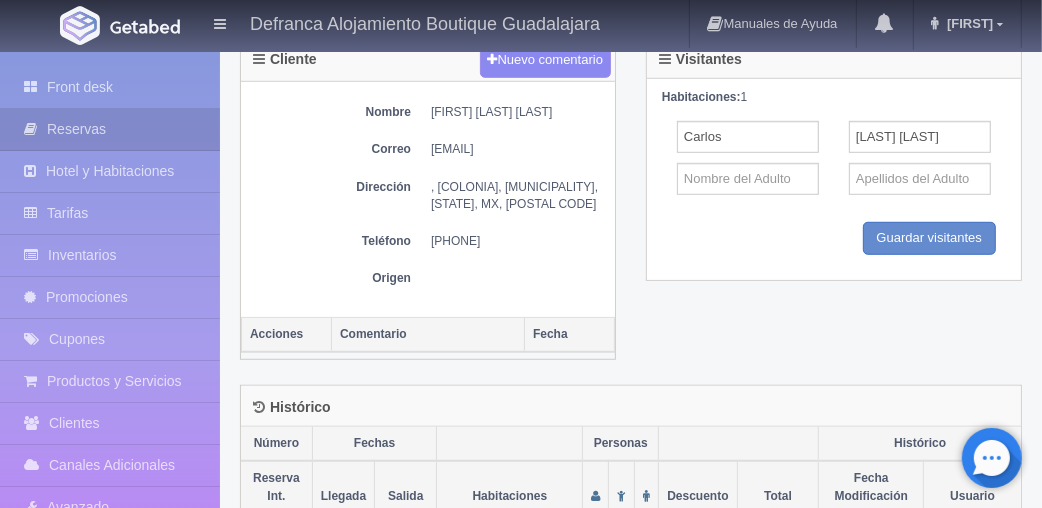 click on "[EMAIL]" at bounding box center (518, 149) 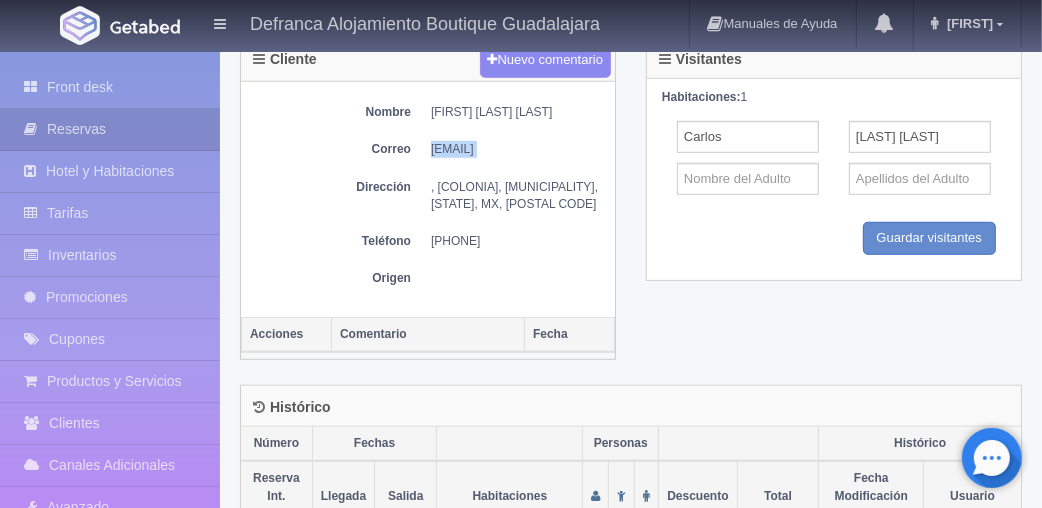 click on "[EMAIL]" at bounding box center [518, 149] 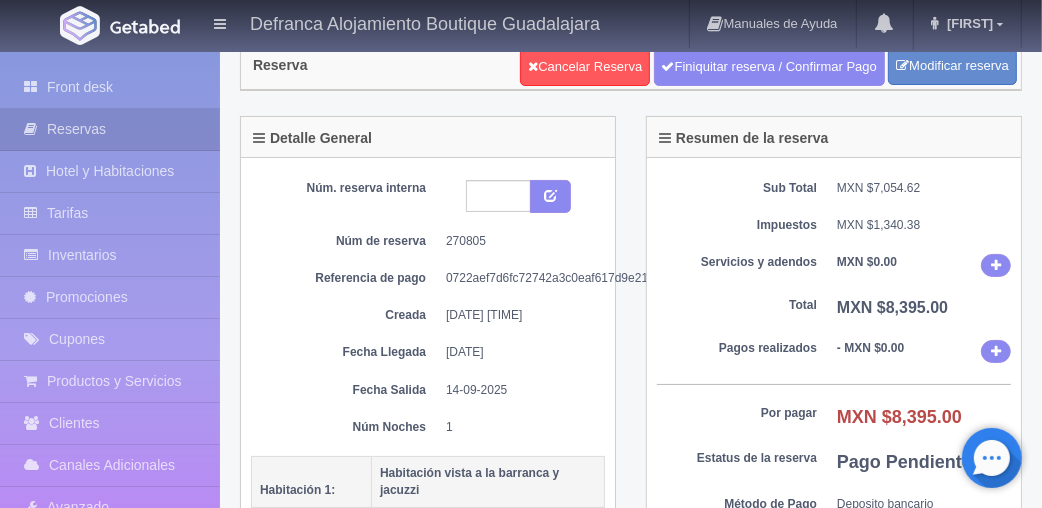 scroll, scrollTop: 55, scrollLeft: 0, axis: vertical 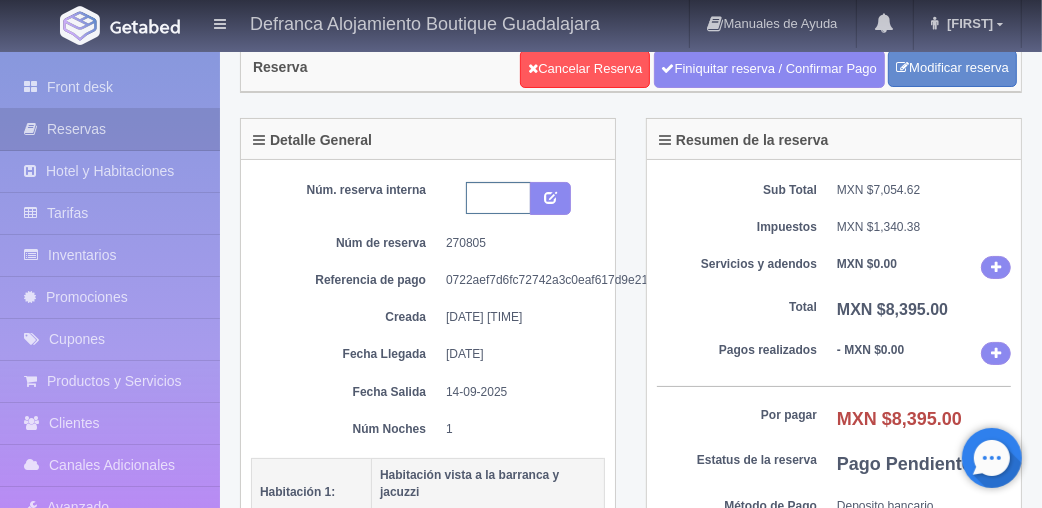 click at bounding box center [498, 198] 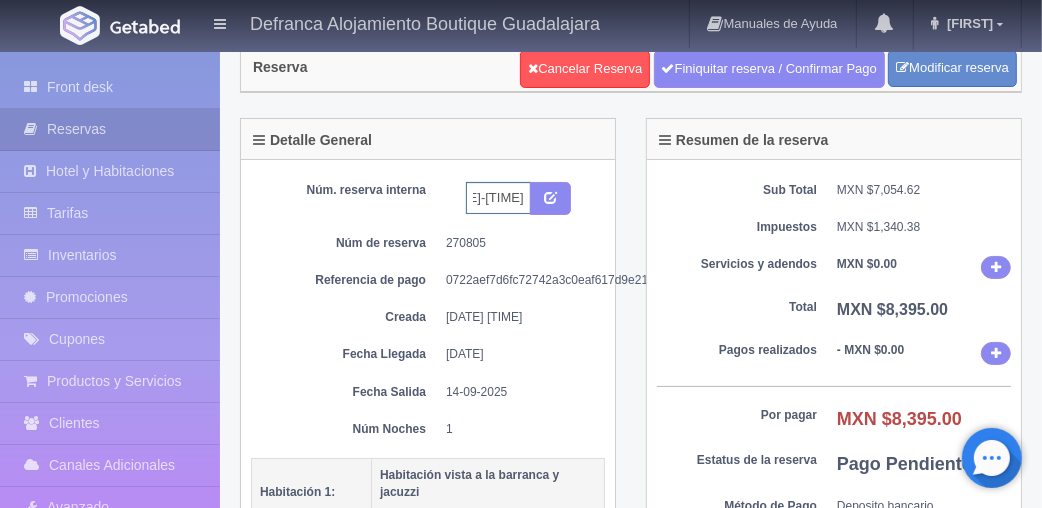 scroll, scrollTop: 0, scrollLeft: 84, axis: horizontal 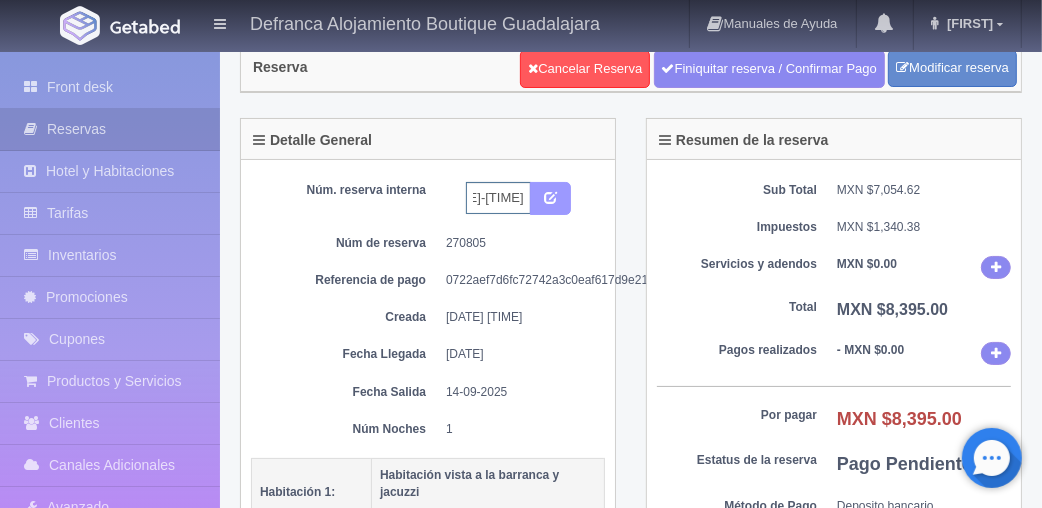 type on "HVBJ5 130925-140925" 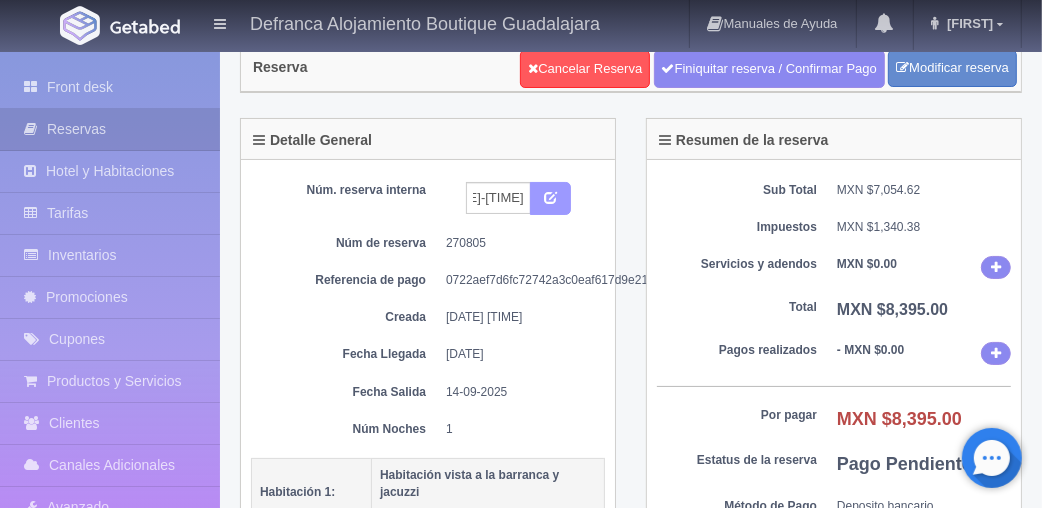 scroll, scrollTop: 0, scrollLeft: 0, axis: both 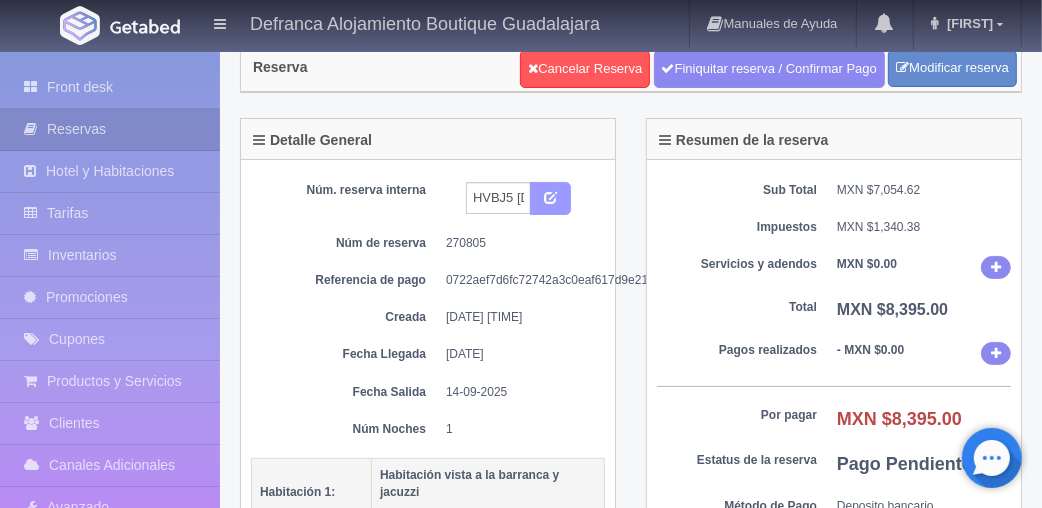 click at bounding box center [550, 199] 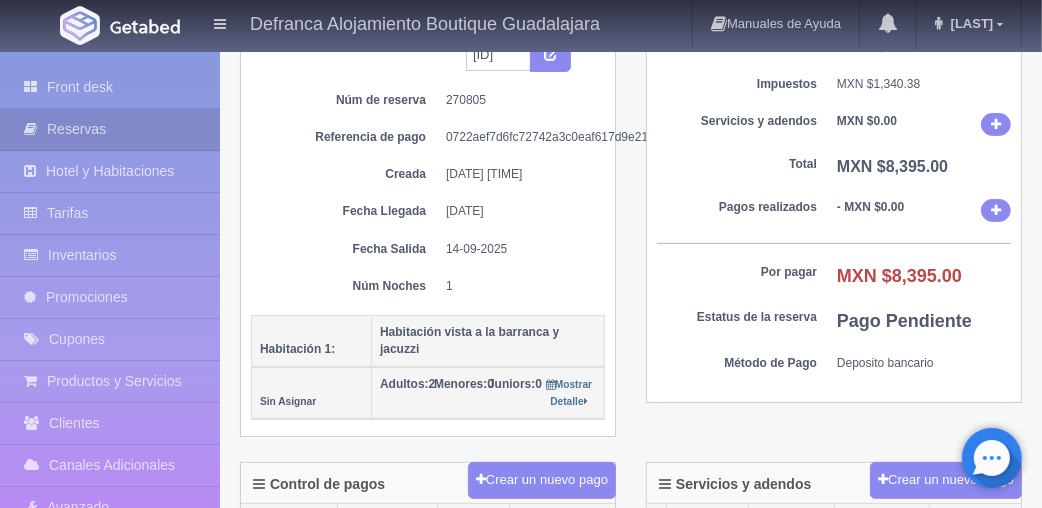 scroll, scrollTop: 135, scrollLeft: 0, axis: vertical 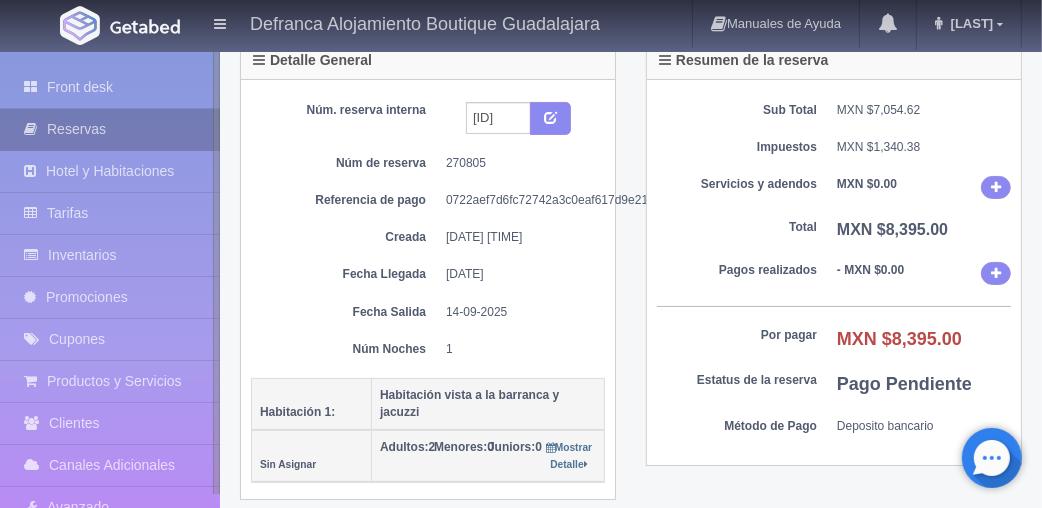 click on "Reservas" at bounding box center [110, 129] 